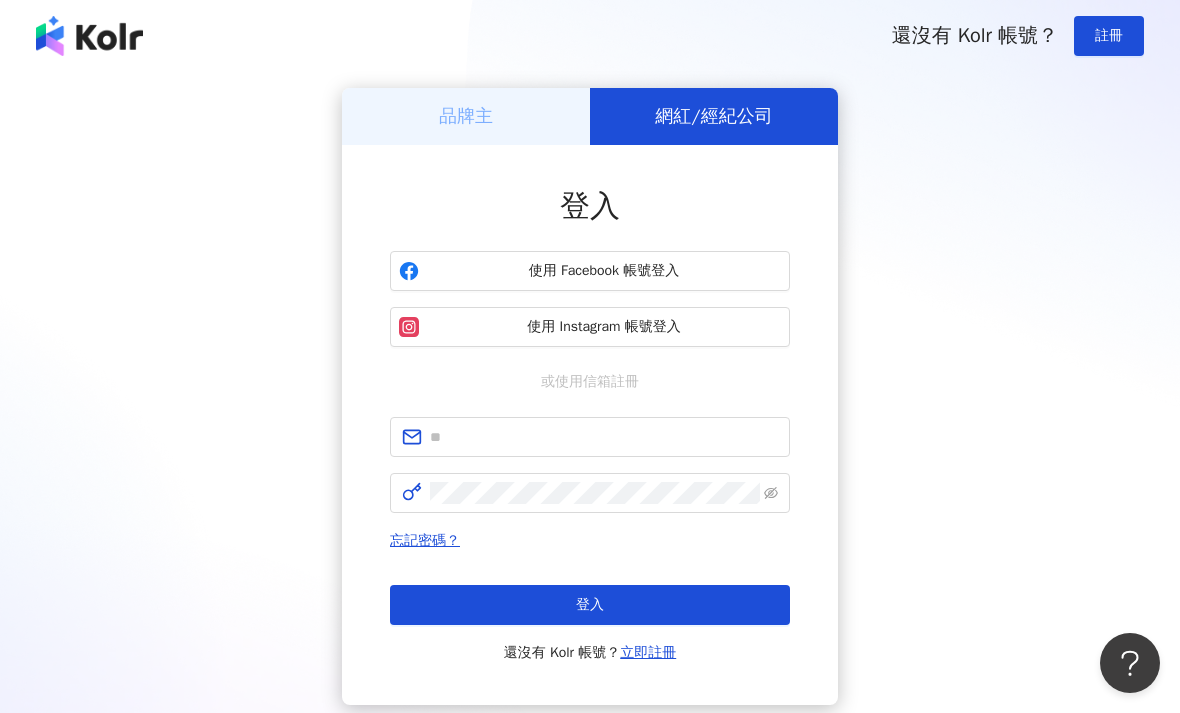 scroll, scrollTop: 0, scrollLeft: 0, axis: both 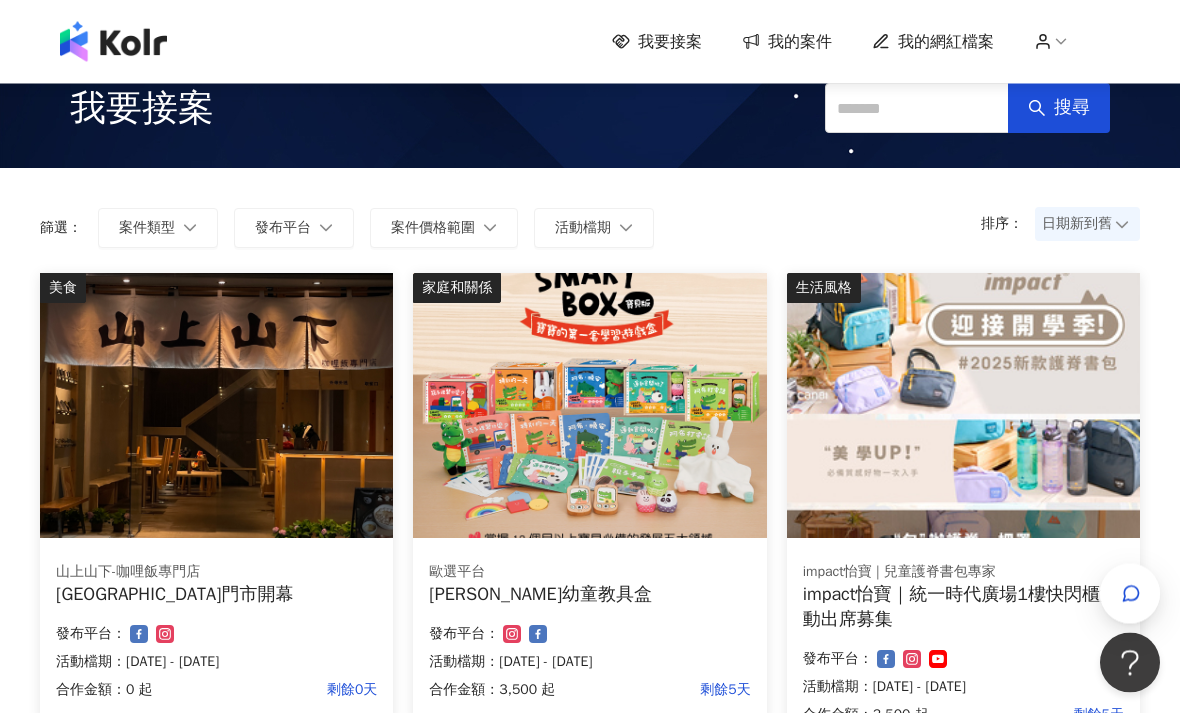 click on "我的案件" at bounding box center (800, 42) 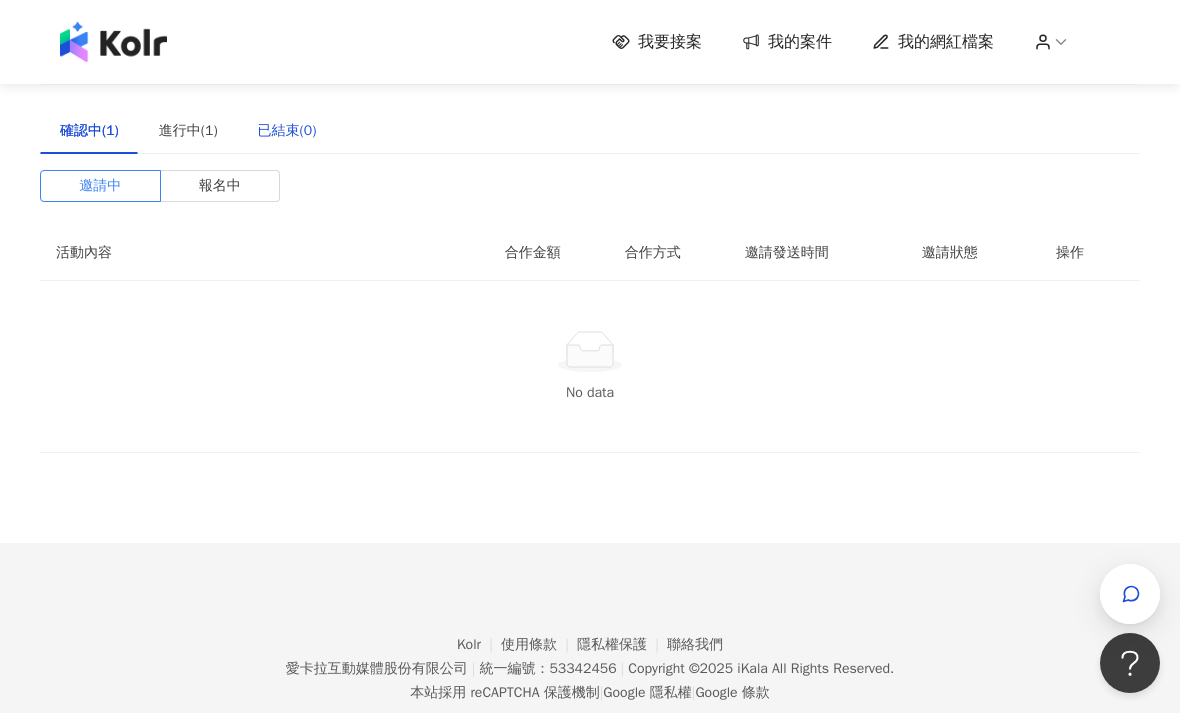 click on "已結束(0)" at bounding box center [287, 131] 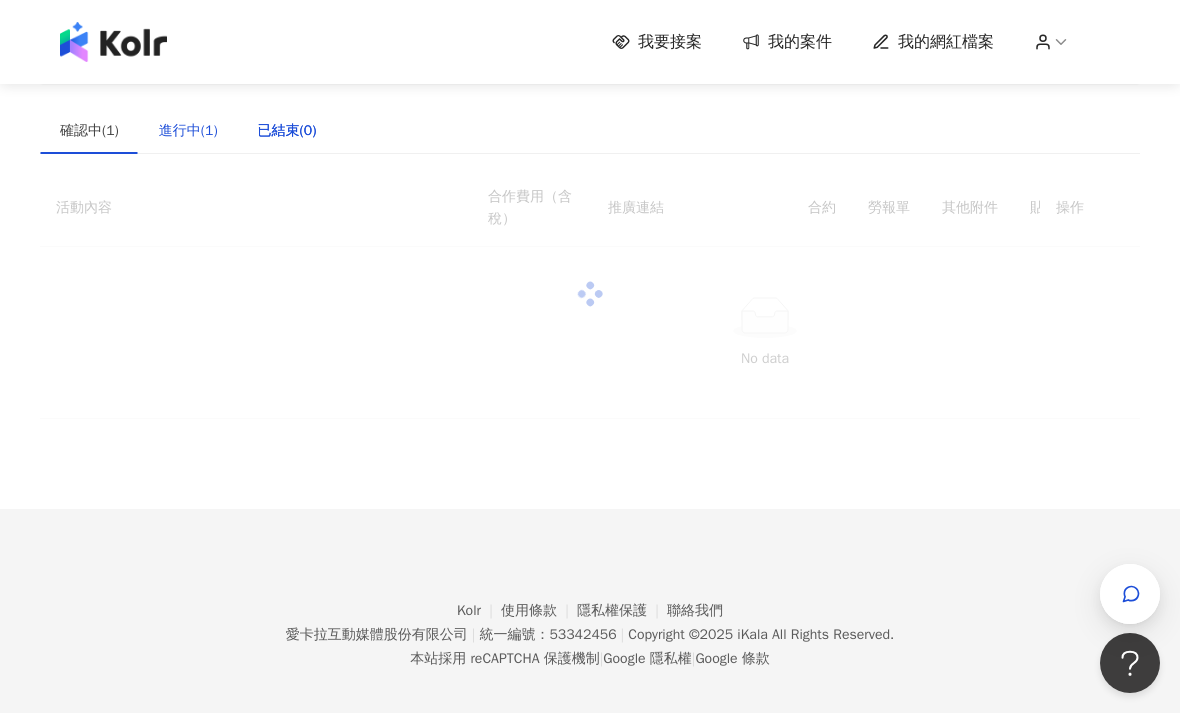 click on "進行中(1)" at bounding box center (188, 131) 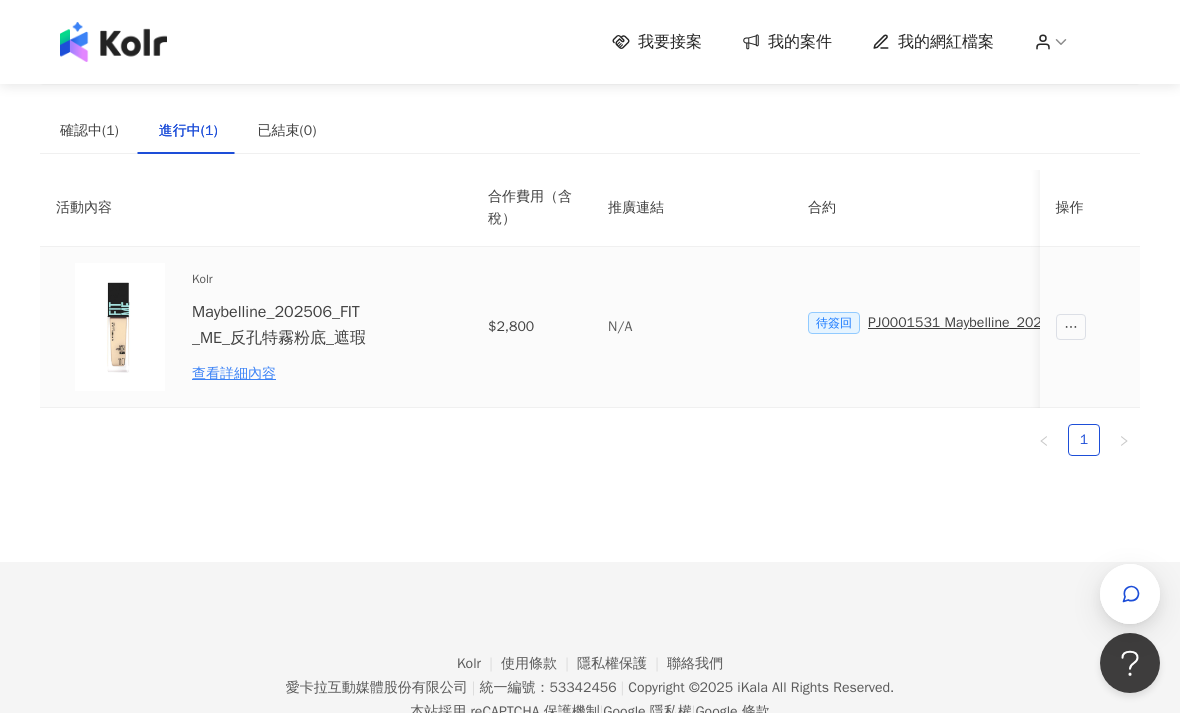 click on "待簽回" at bounding box center [834, 323] 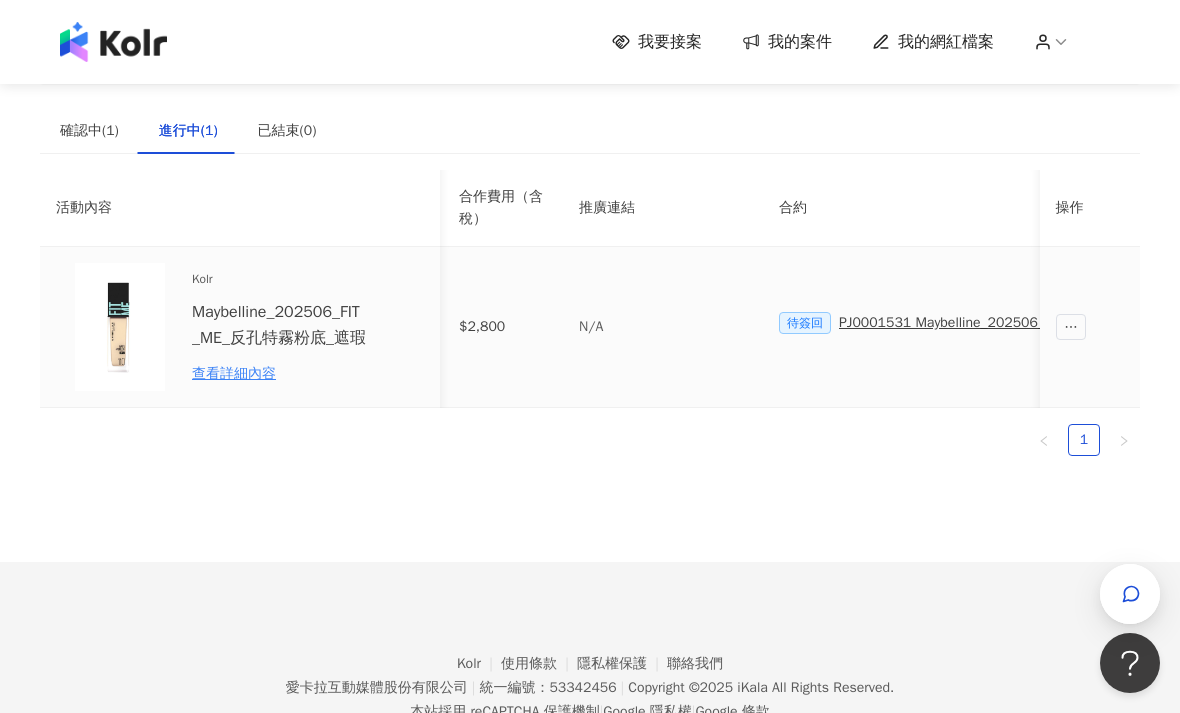 scroll, scrollTop: 0, scrollLeft: 32, axis: horizontal 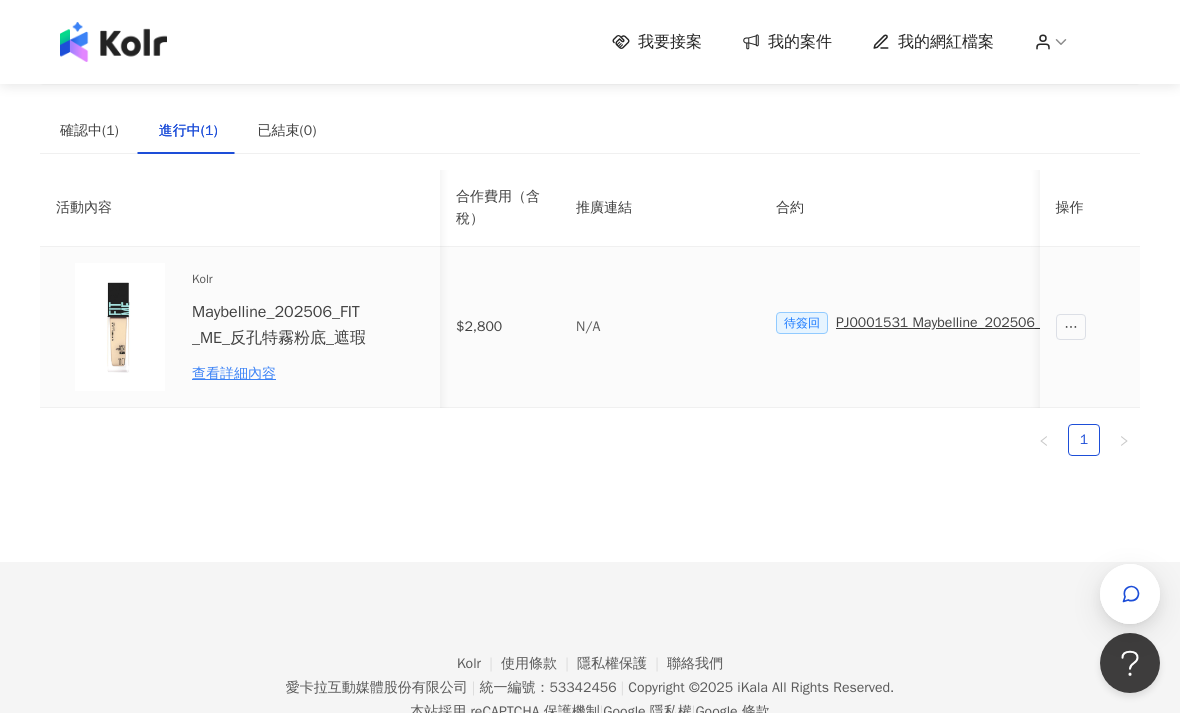 click on "PJ0001531 Maybelline_202506_FIT_ME_反孔特霧粉底_遮瑕_萊雅合作備忘錄" at bounding box center (1076, 323) 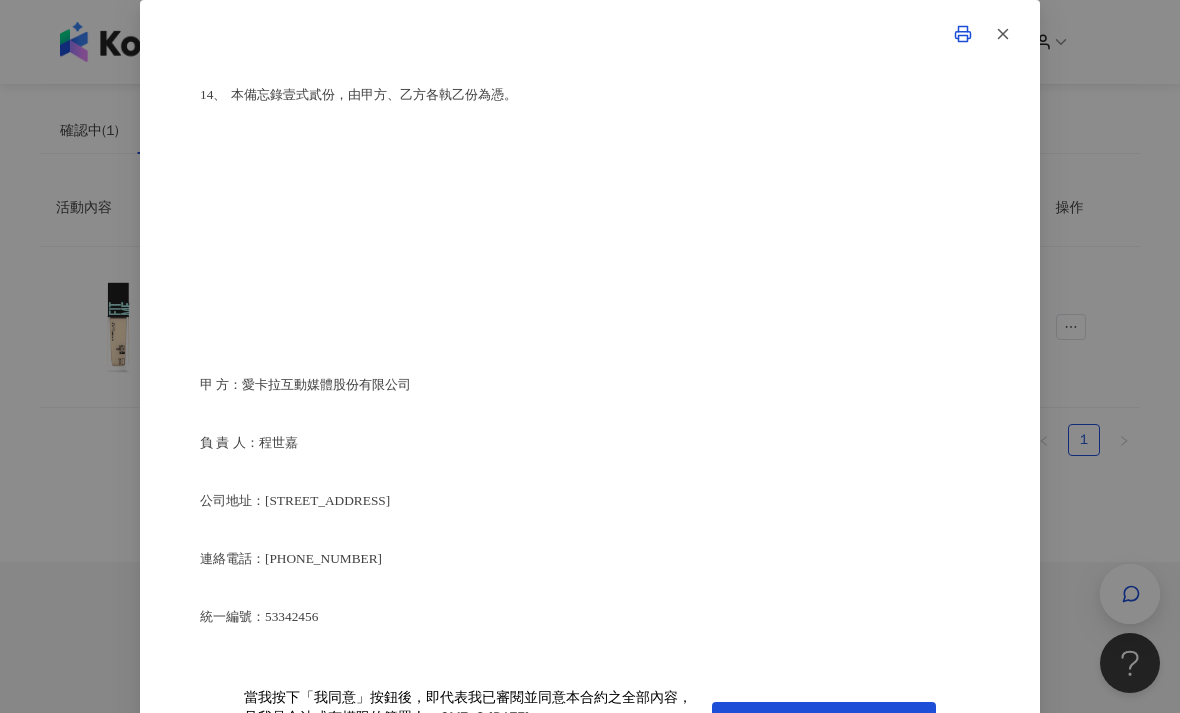 scroll, scrollTop: 4290, scrollLeft: -1, axis: both 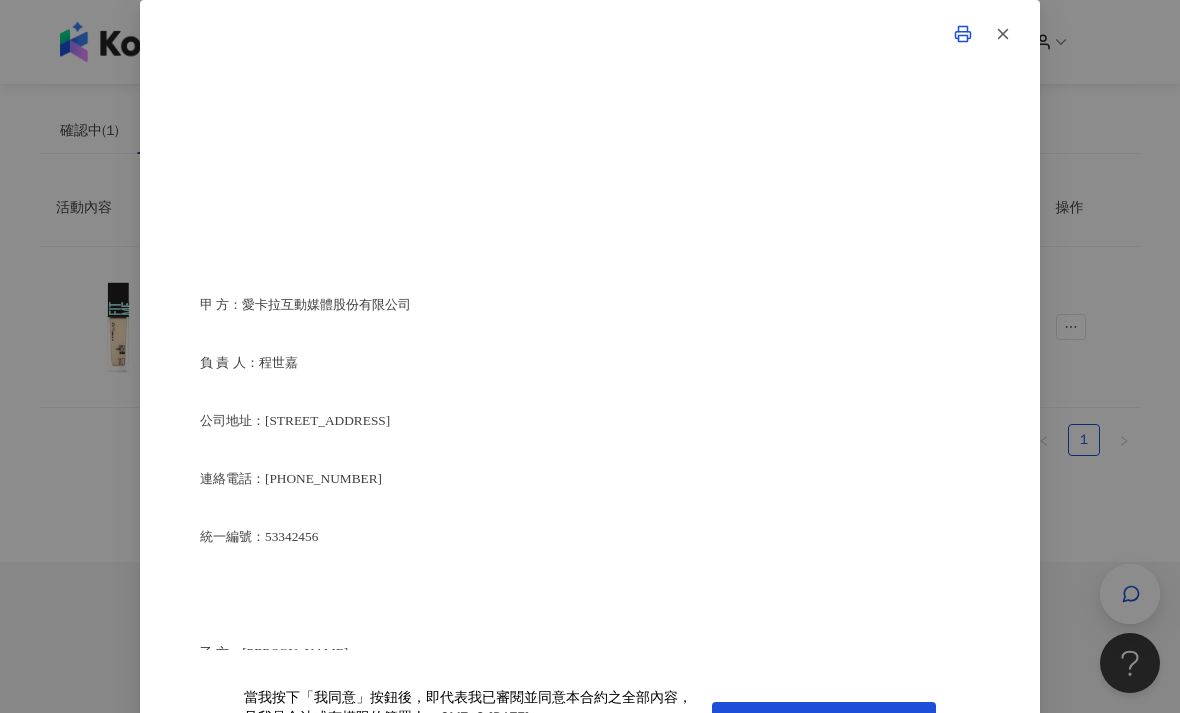 click on "我要接案 我的案件 我的網紅檔案 建議執行流程 確認中(1) 進行中(1) 已結束(0) 邀請中 報名中 活動內容 合作金額 合作方式 邀請發送時間 邀請狀態 操作               No data 活動內容 合作費用（含稅） 推廣連結 合約 勞報單 其他附件 貼文連結 撥款金額 撥款狀態 操作                       Kolr Maybelline_202506_FIT_ME_反孔特霧粉底_遮瑕 查看詳細內容 $2,800 N/A 待簽回 PJ0001531 Maybelline_202506_FIT_ME_反孔特霧粉底_遮瑕_萊雅合作備忘錄 待簽回 勞報單 回報貼文 - 待處理 1 活動內容 合作費用（含稅） 推廣連結 合約 勞報單 其他附件 貼文連結 撥款金額 撥款狀態 操作                       No data Kolr 使用條款 隱私權保護 聯絡我們 愛[PERSON_NAME]互動媒體股份有限公司  |  統一編號：53342456  |  Copyright ©  2025   iKala   All Rights Reserved. 本站採用 reCAPTCHA 保護機制  |  Google 隱私權  |" at bounding box center (590, 356) 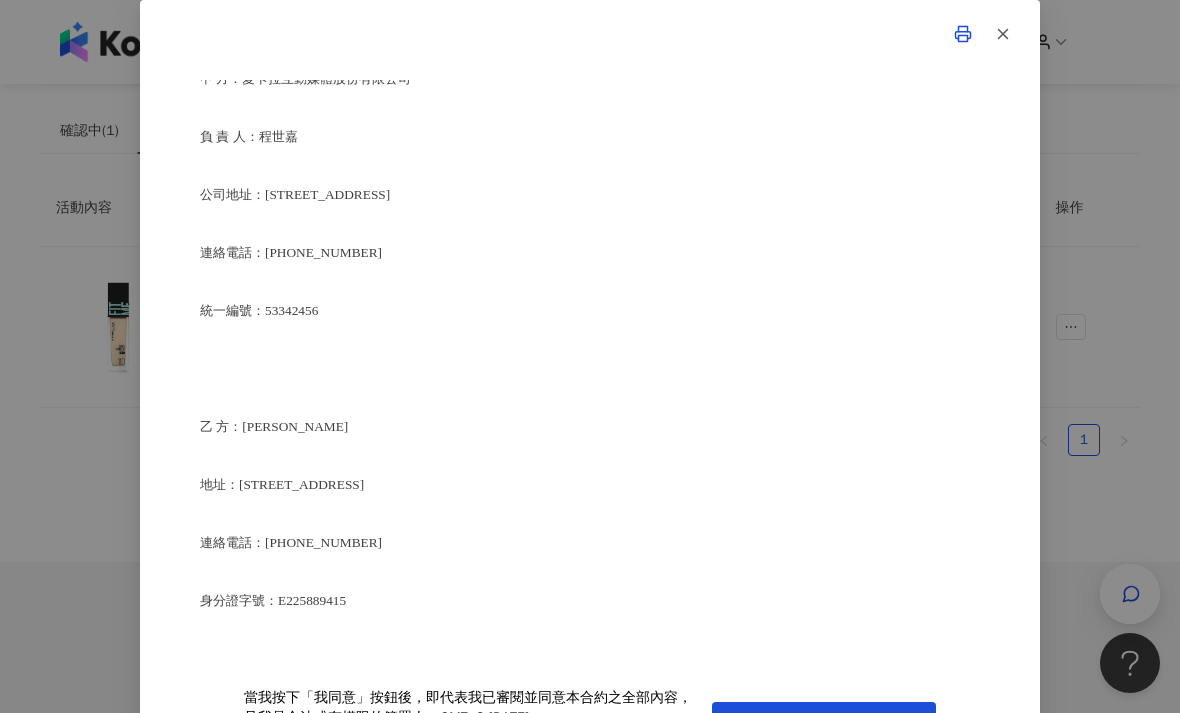 click on "我要接案 我的案件 我的網紅檔案 建議執行流程 確認中(1) 進行中(1) 已結束(0) 邀請中 報名中 活動內容 合作金額 合作方式 邀請發送時間 邀請狀態 操作               No data 活動內容 合作費用（含稅） 推廣連結 合約 勞報單 其他附件 貼文連結 撥款金額 撥款狀態 操作                       Kolr Maybelline_202506_FIT_ME_反孔特霧粉底_遮瑕 查看詳細內容 $2,800 N/A 待簽回 PJ0001531 Maybelline_202506_FIT_ME_反孔特霧粉底_遮瑕_萊雅合作備忘錄 待簽回 勞報單 回報貼文 - 待處理 1 活動內容 合作費用（含稅） 推廣連結 合約 勞報單 其他附件 貼文連結 撥款金額 撥款狀態 操作                       No data Kolr 使用條款 隱私權保護 聯絡我們 愛[PERSON_NAME]互動媒體股份有限公司  |  統一編號：53342456  |  Copyright ©  2025   iKala   All Rights Reserved. 本站採用 reCAPTCHA 保護機制  |  Google 隱私權  |" at bounding box center [590, 356] 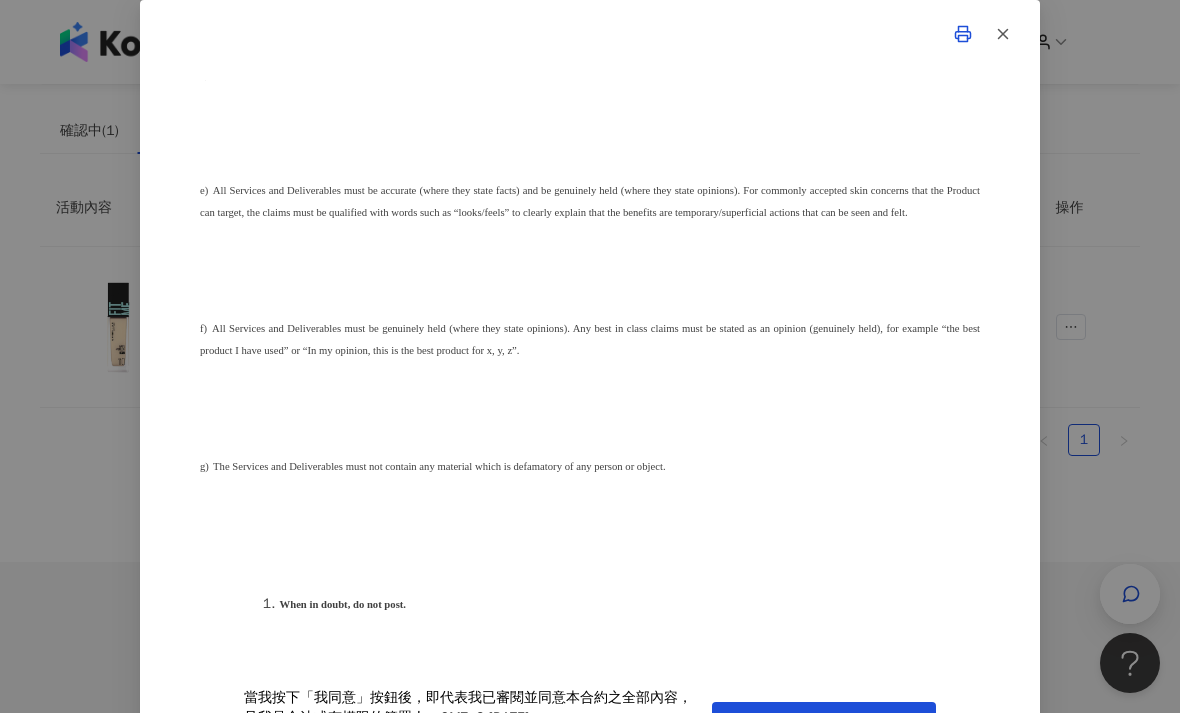 scroll, scrollTop: 9558, scrollLeft: -1, axis: both 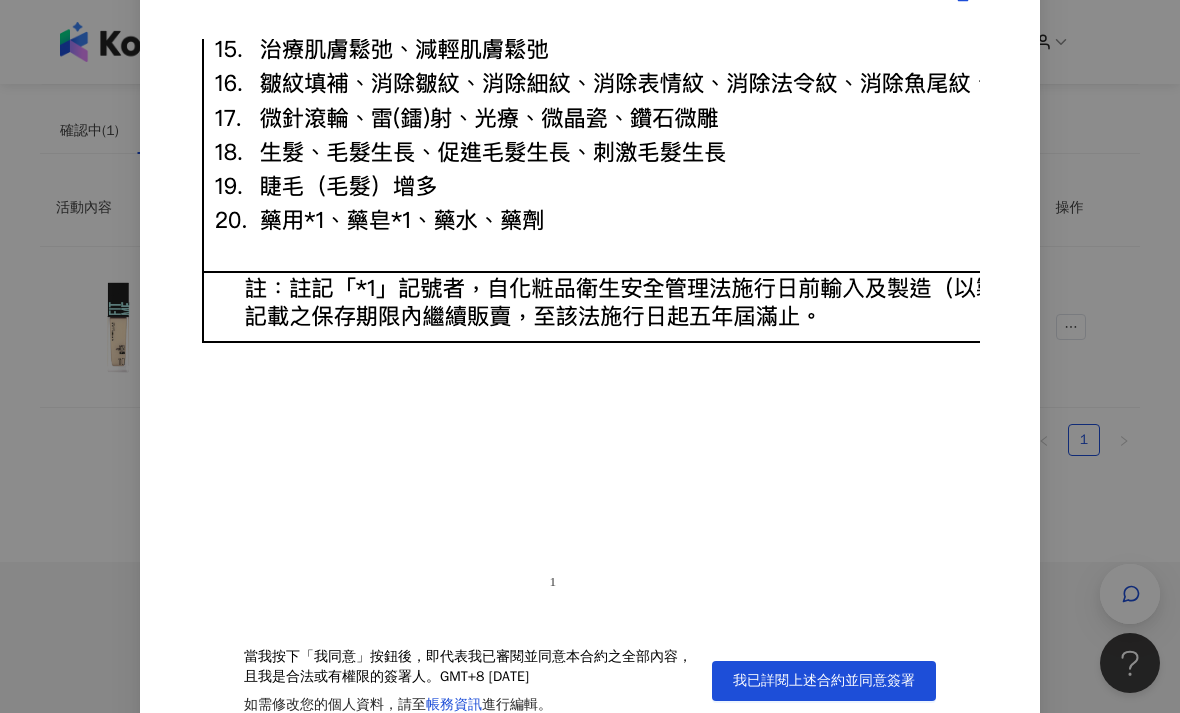 click on "當我按下「我同意」按鈕後，即代表我已審閱並同意本合約之全部內容，且我是合法或有權限的簽署人。 GMT+8 [DATE] 如需修改您的個人資料，請至 帳務資訊 進行編輯。 我已詳閱上述合約並同意簽署" at bounding box center (590, 680) 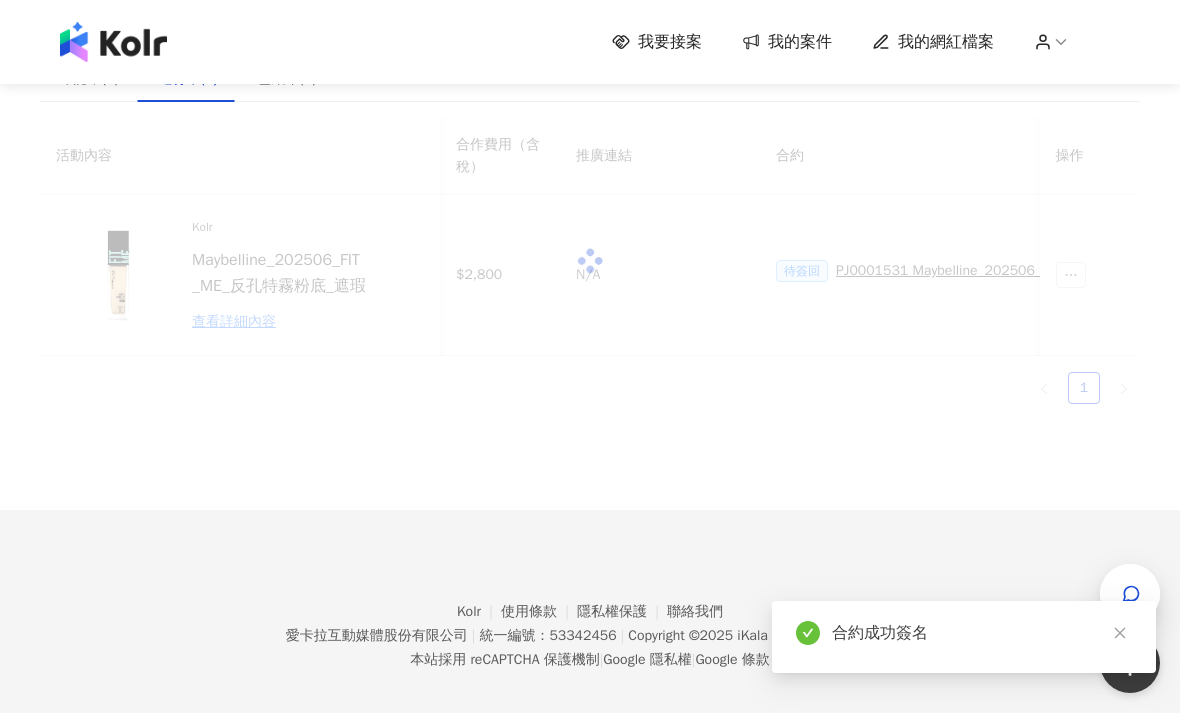 scroll, scrollTop: 58, scrollLeft: 0, axis: vertical 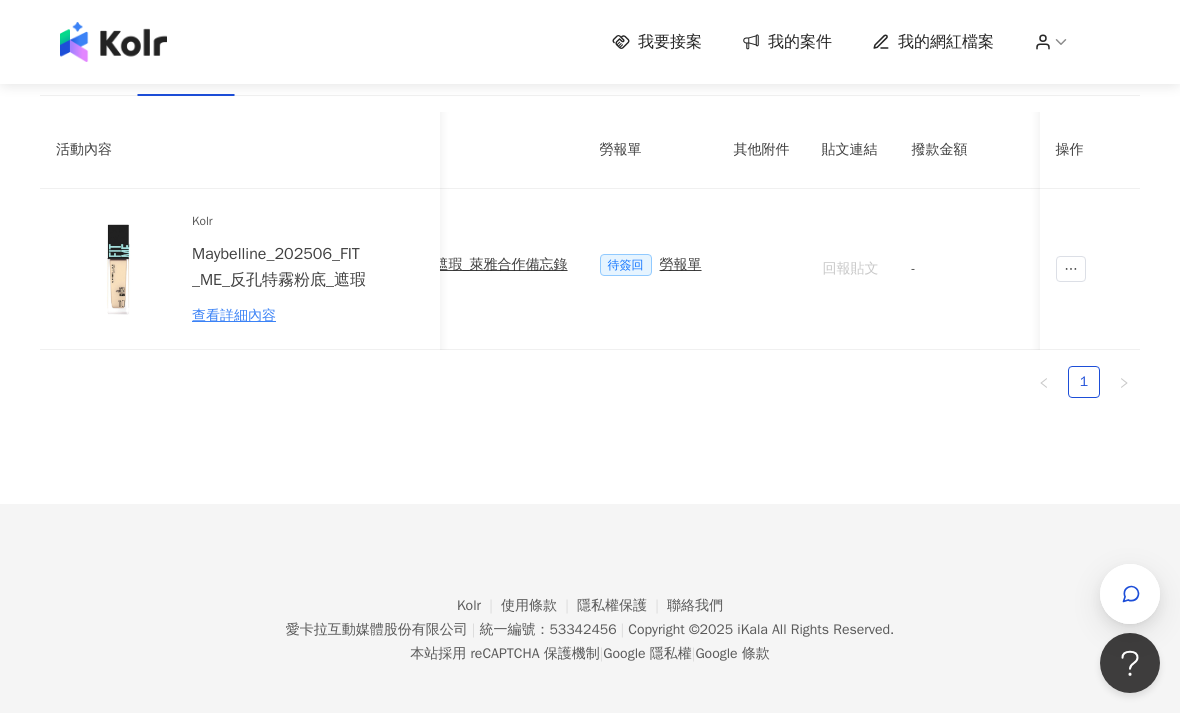 click on "勞報單" at bounding box center (681, 265) 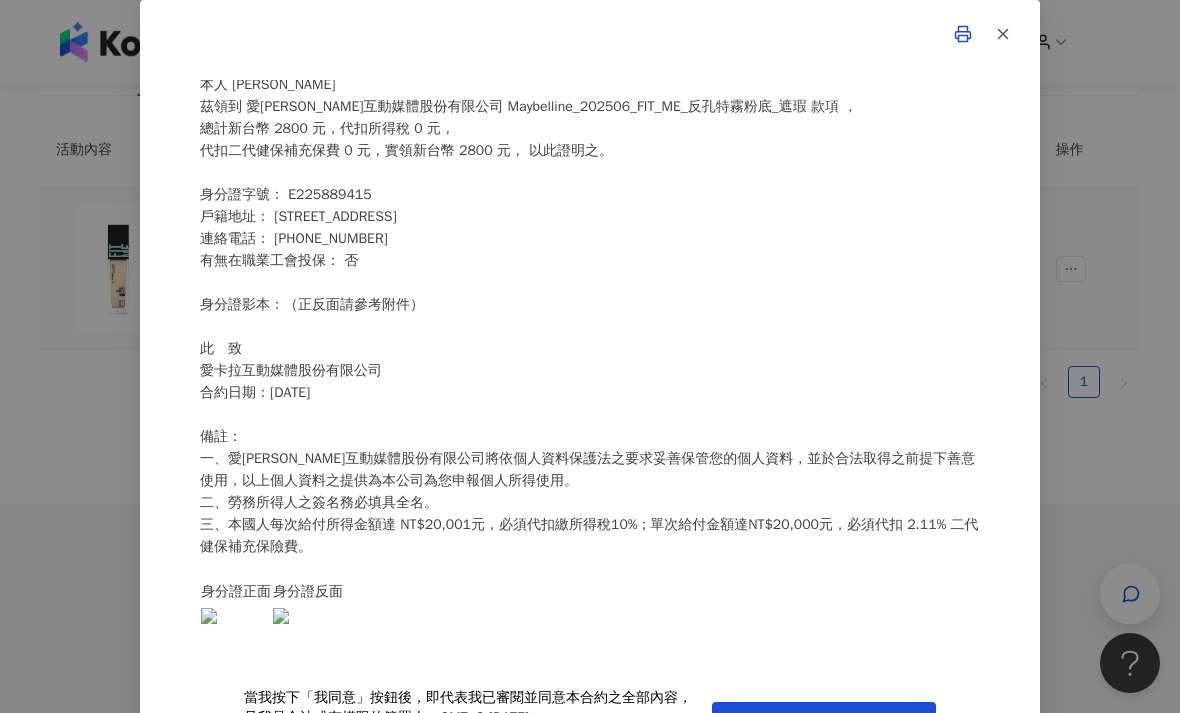 scroll, scrollTop: 520, scrollLeft: 0, axis: vertical 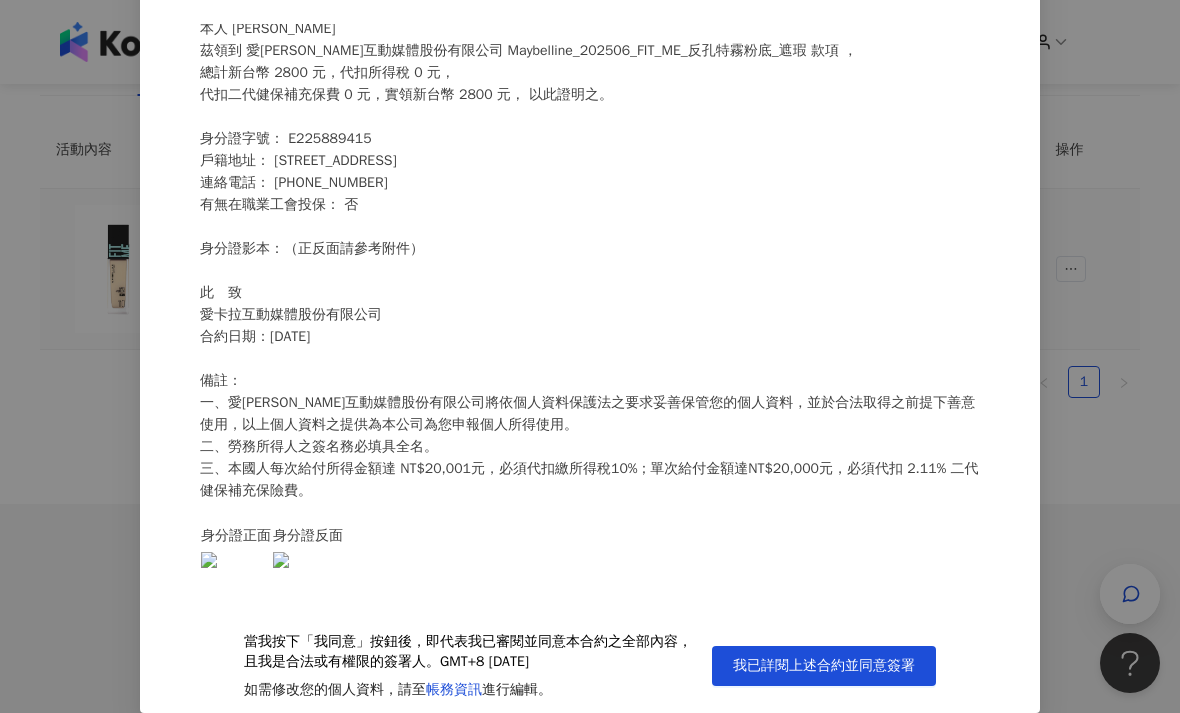 click on "我已詳閱上述合約並同意簽署" at bounding box center [824, 666] 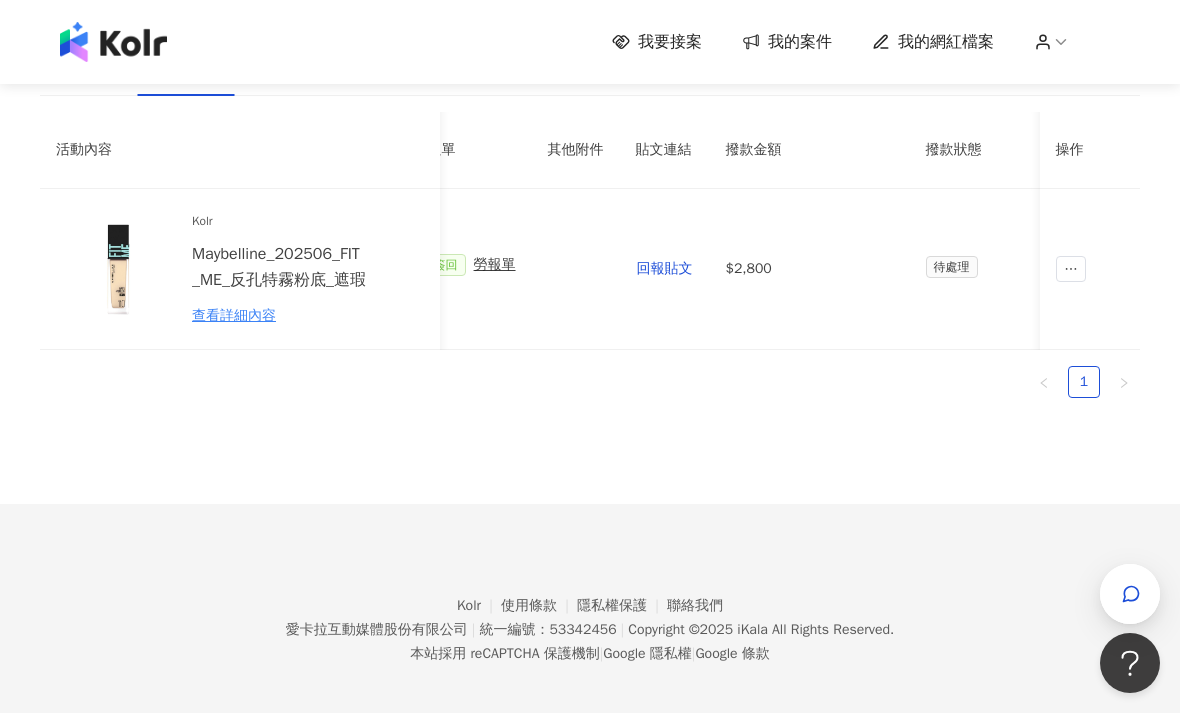 scroll, scrollTop: 0, scrollLeft: 974, axis: horizontal 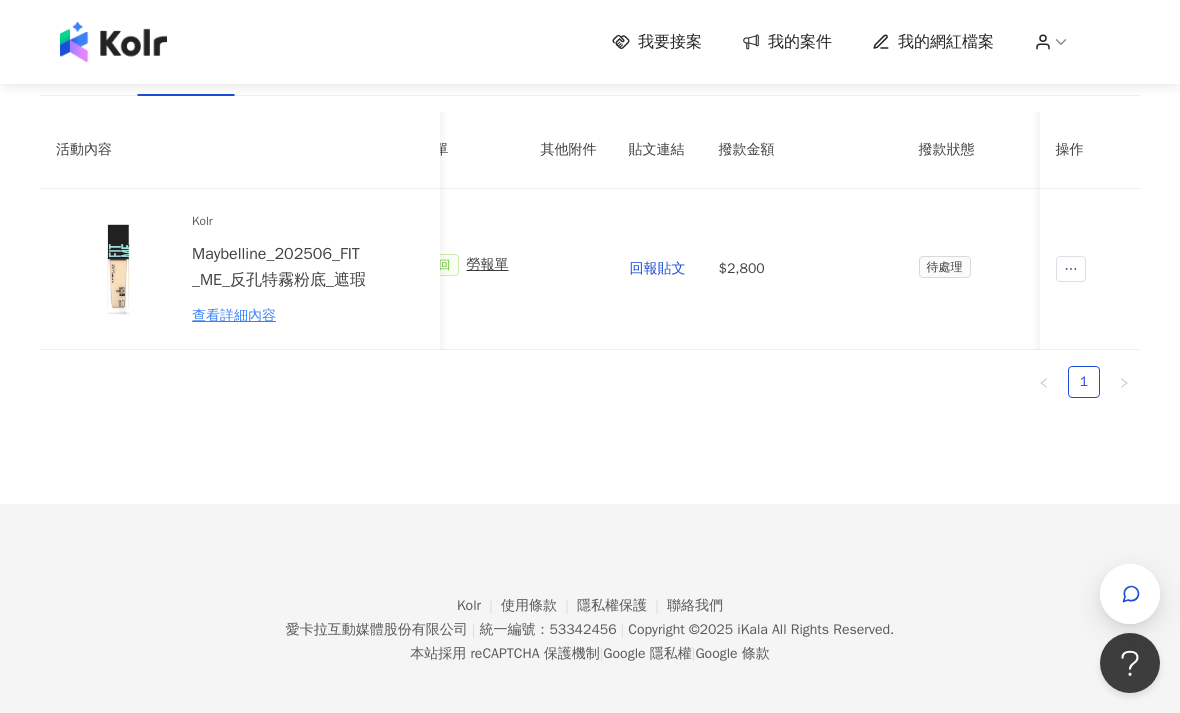 click on "回報貼文" at bounding box center [658, 269] 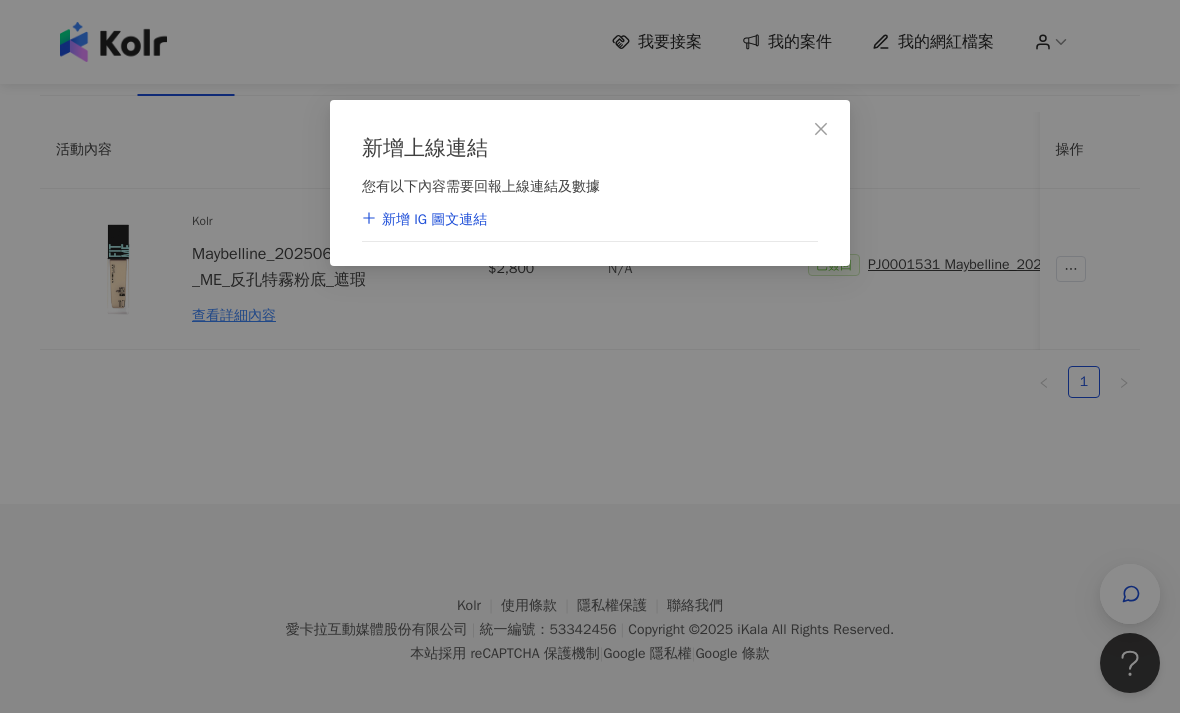 scroll, scrollTop: 0, scrollLeft: 0, axis: both 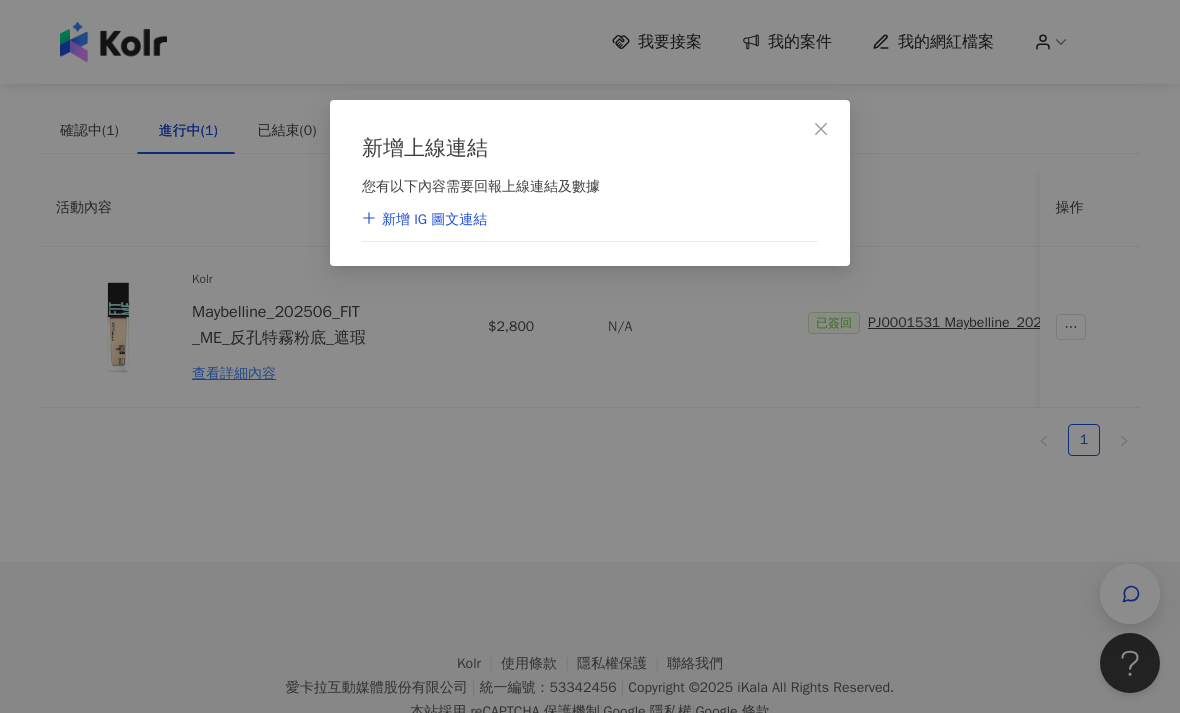 click 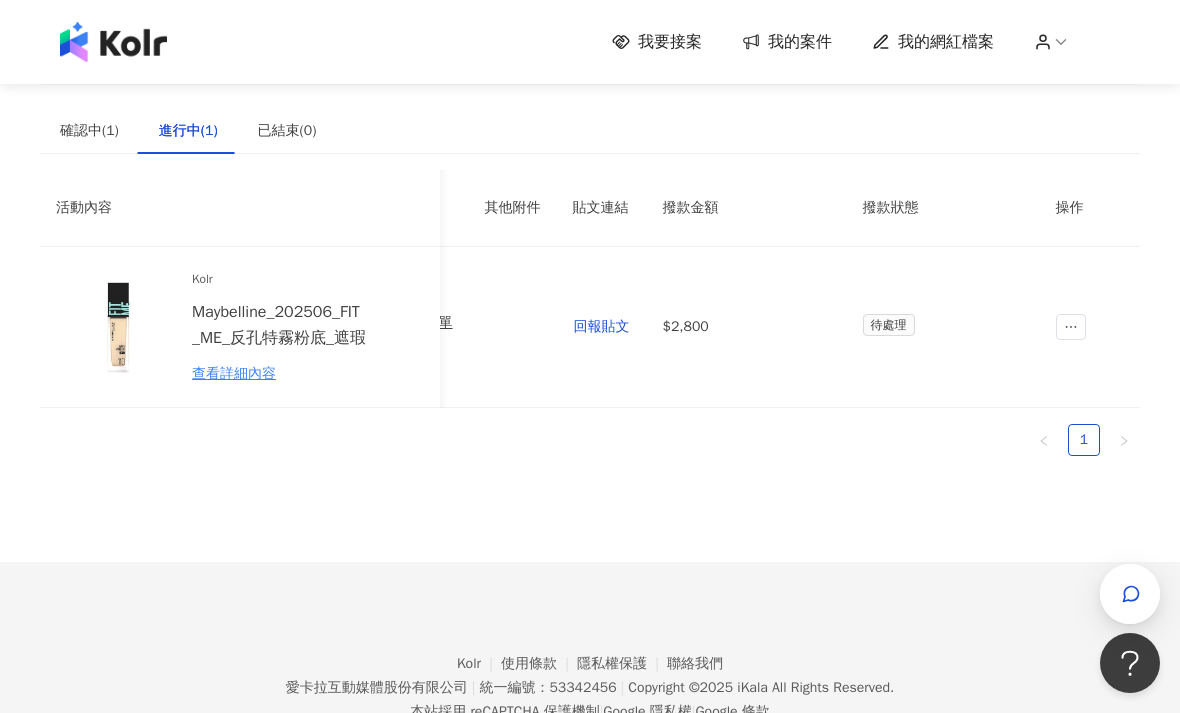 scroll, scrollTop: 0, scrollLeft: 1030, axis: horizontal 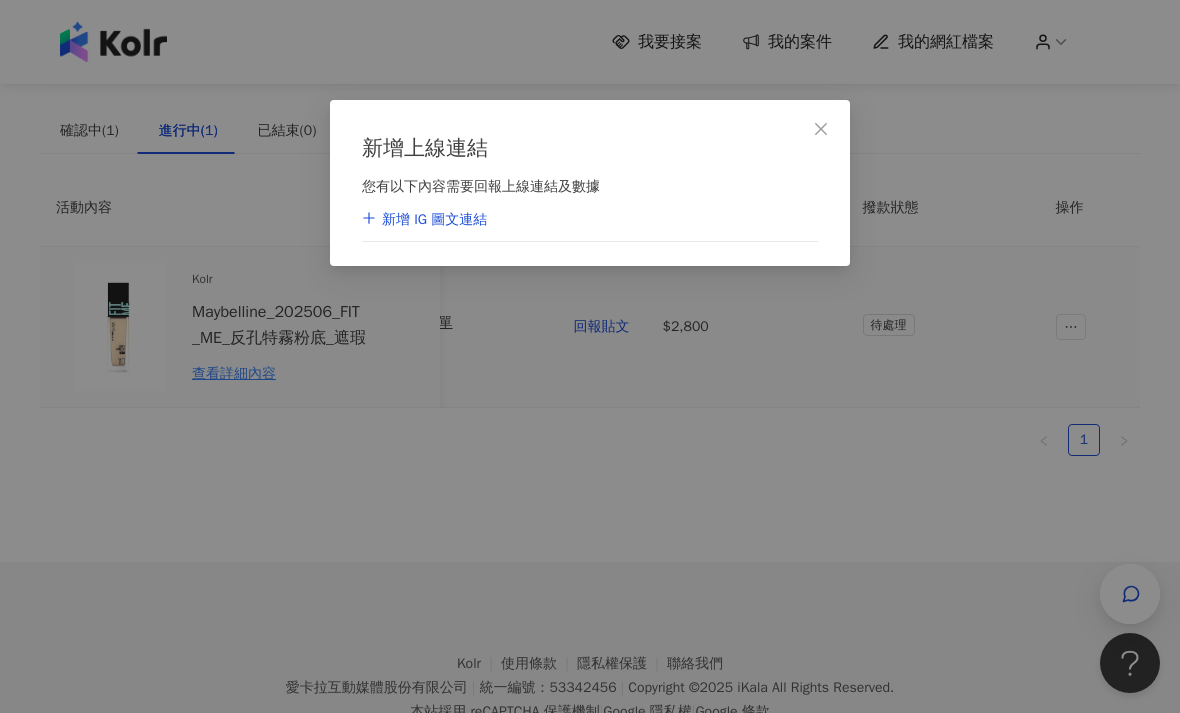 click on "新增 IG 圖文連結" at bounding box center [590, 220] 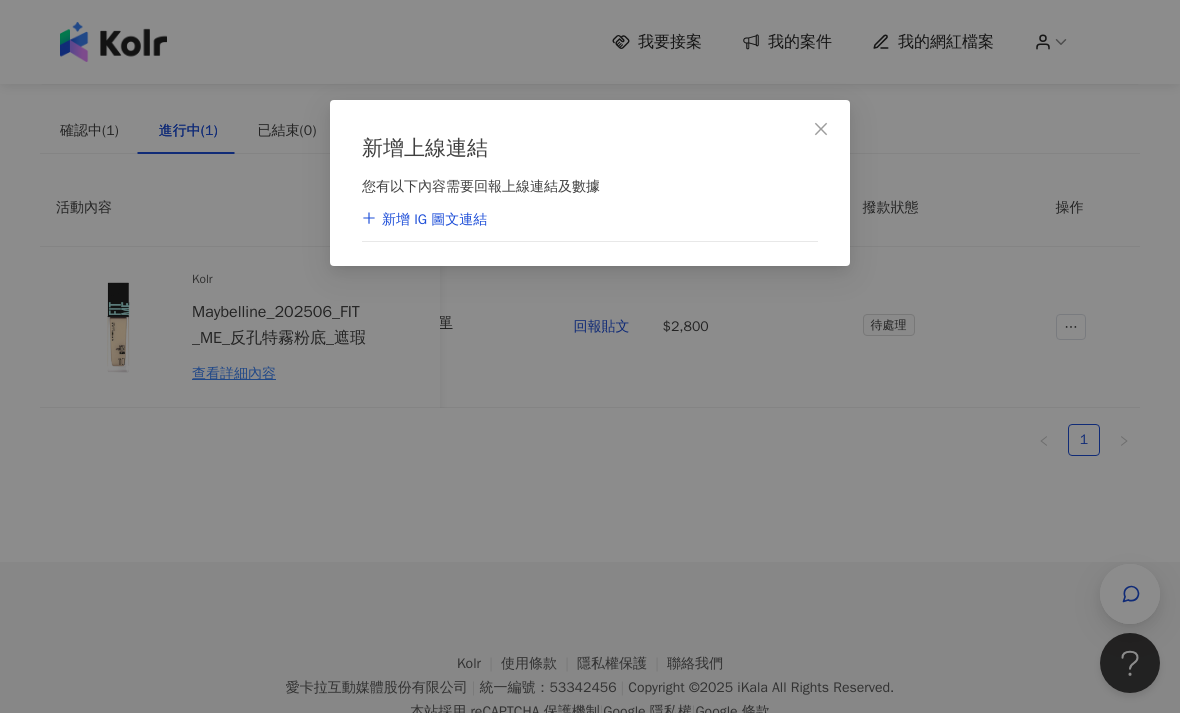 click on "新增 IG 圖文連結" at bounding box center [424, 220] 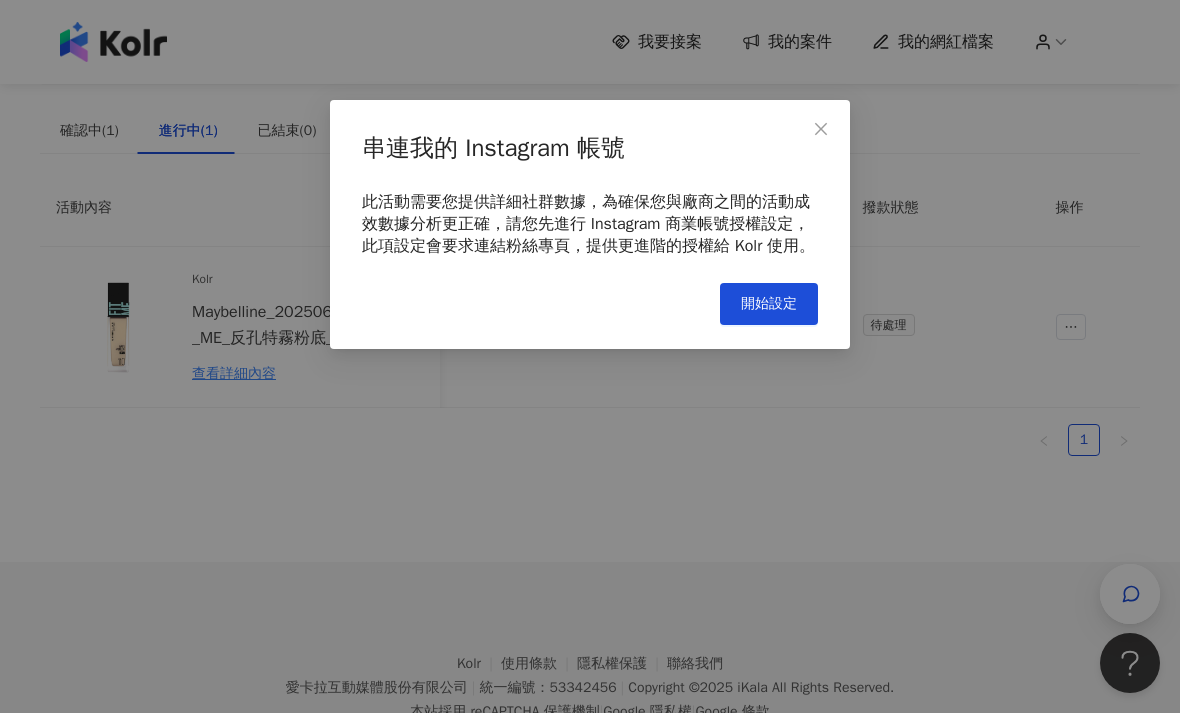 click on "開始設定" at bounding box center (769, 304) 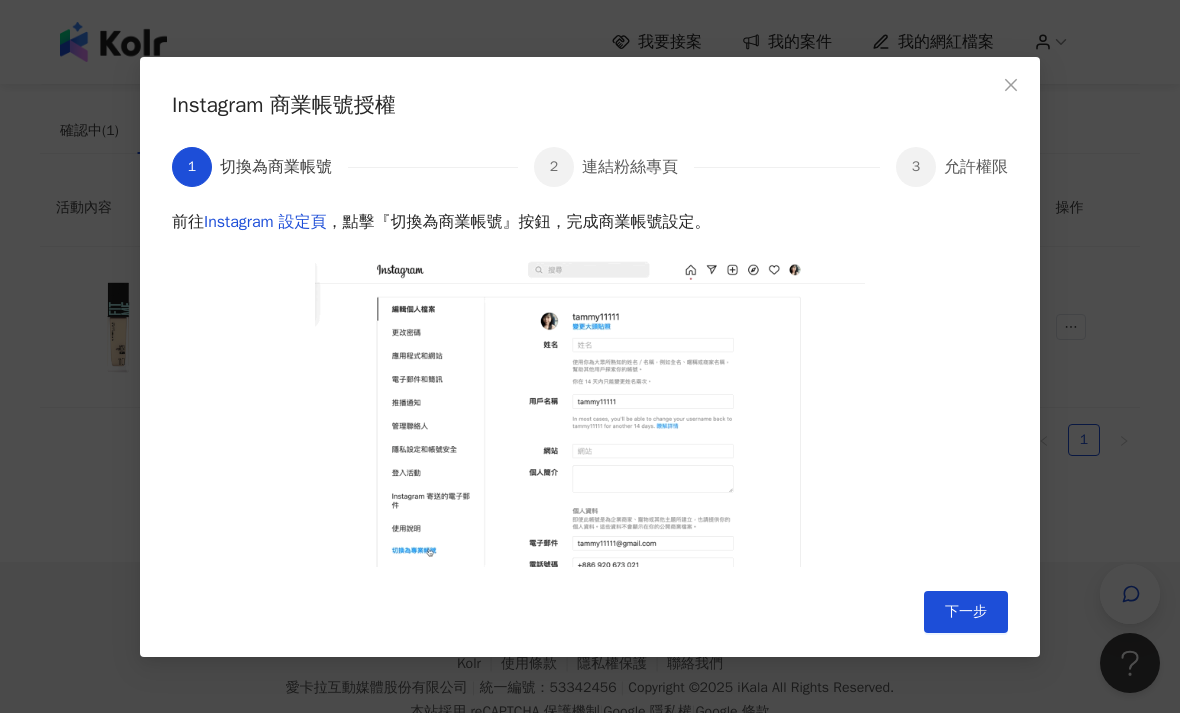 click on "下一步" at bounding box center (966, 612) 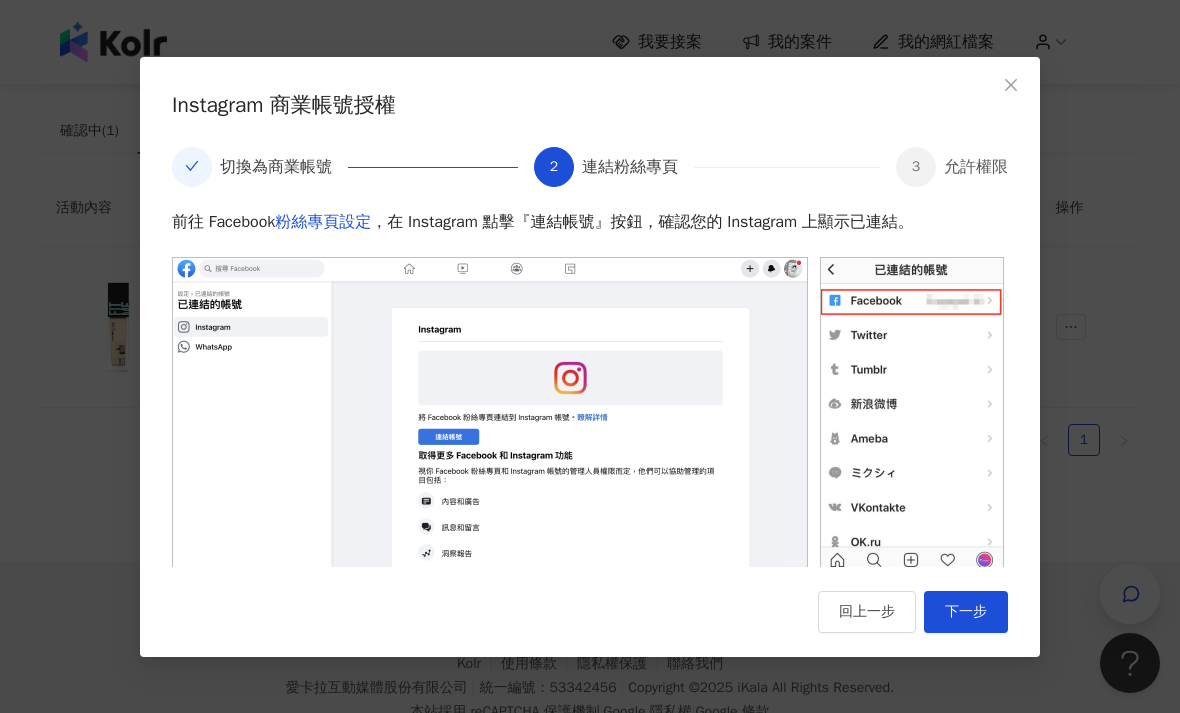 click on "下一步" at bounding box center (966, 612) 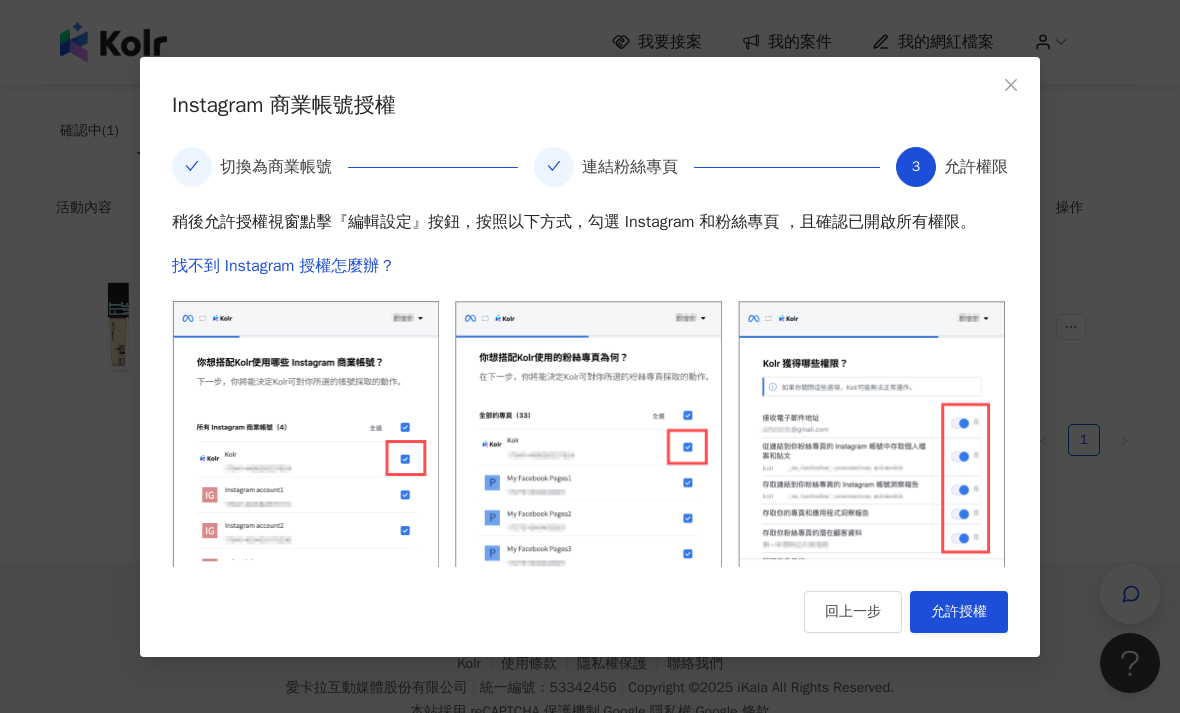click on "允許授權" at bounding box center [959, 612] 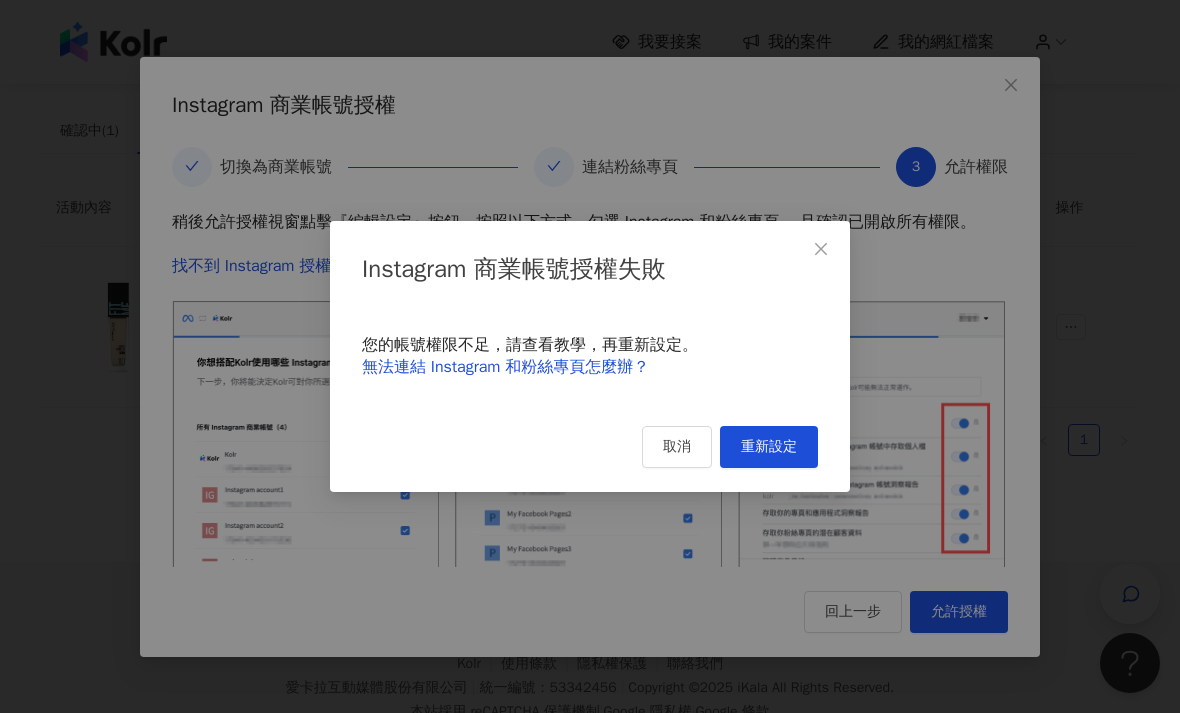 click on "取消" at bounding box center (677, 447) 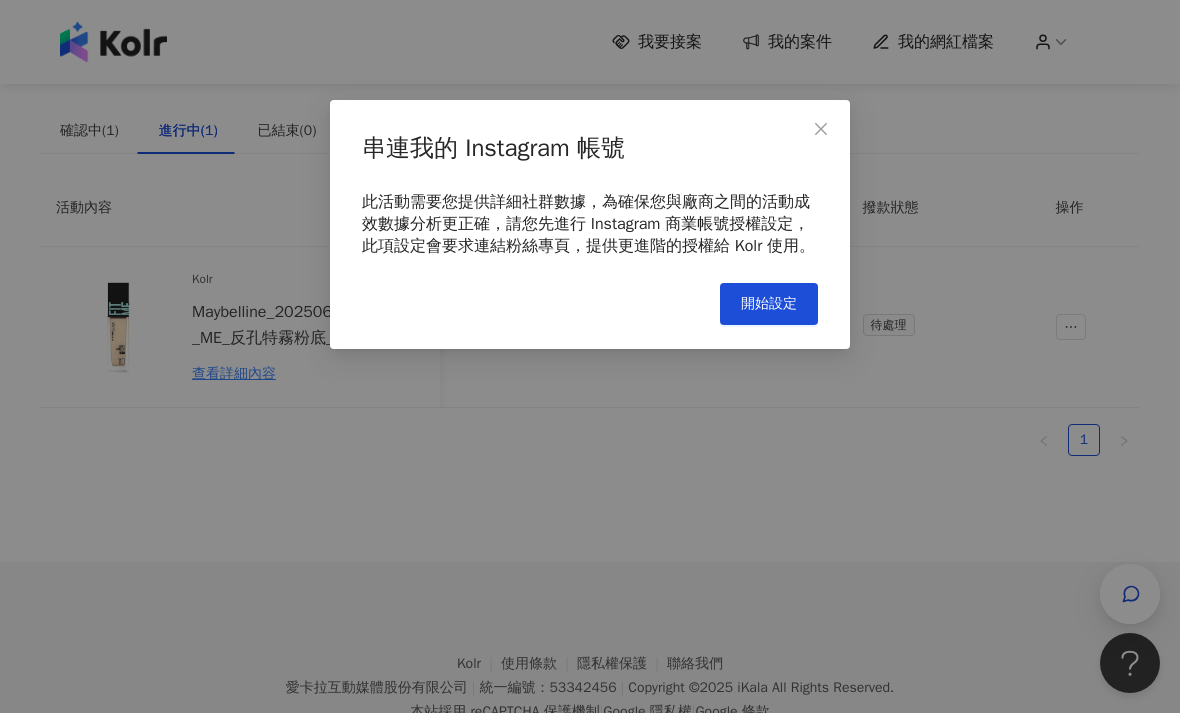 click 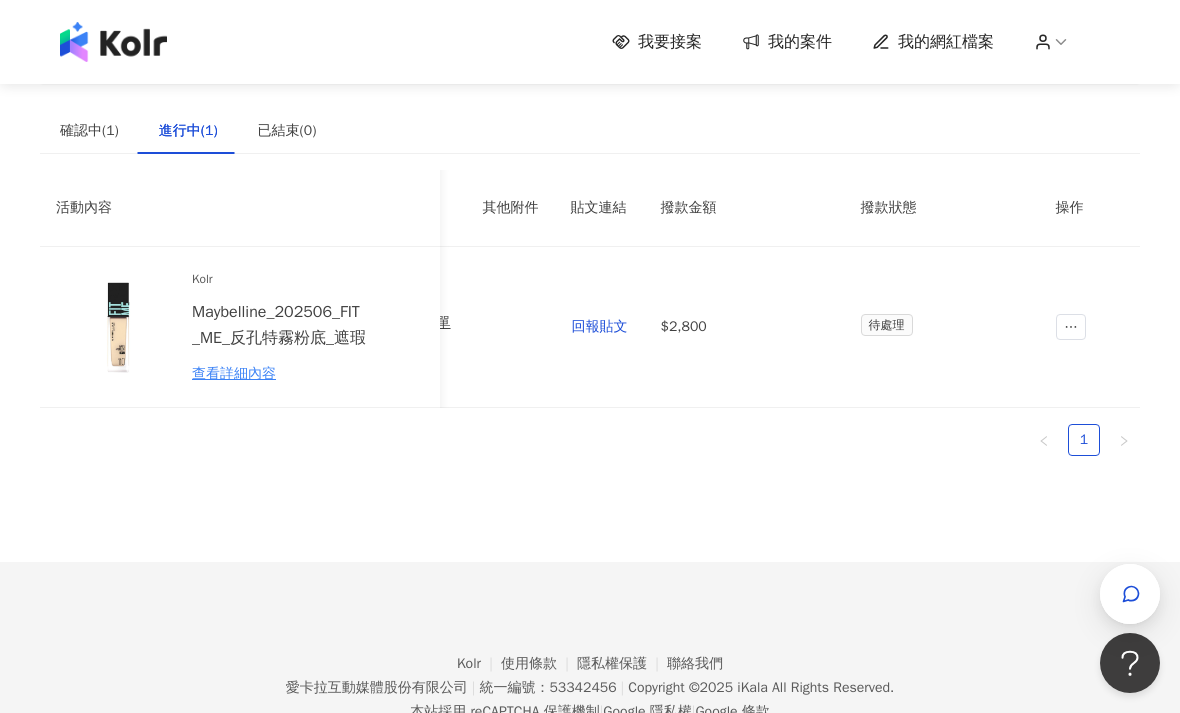 scroll, scrollTop: 0, scrollLeft: 1030, axis: horizontal 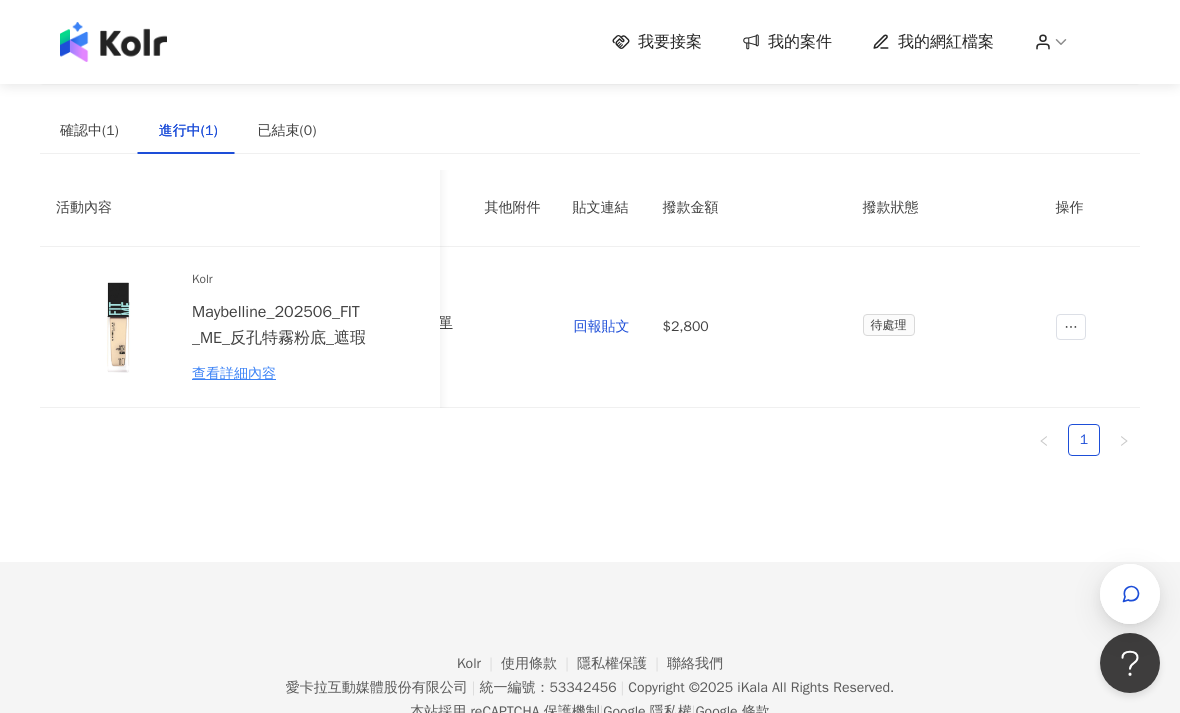 click on "待處理" at bounding box center [889, 325] 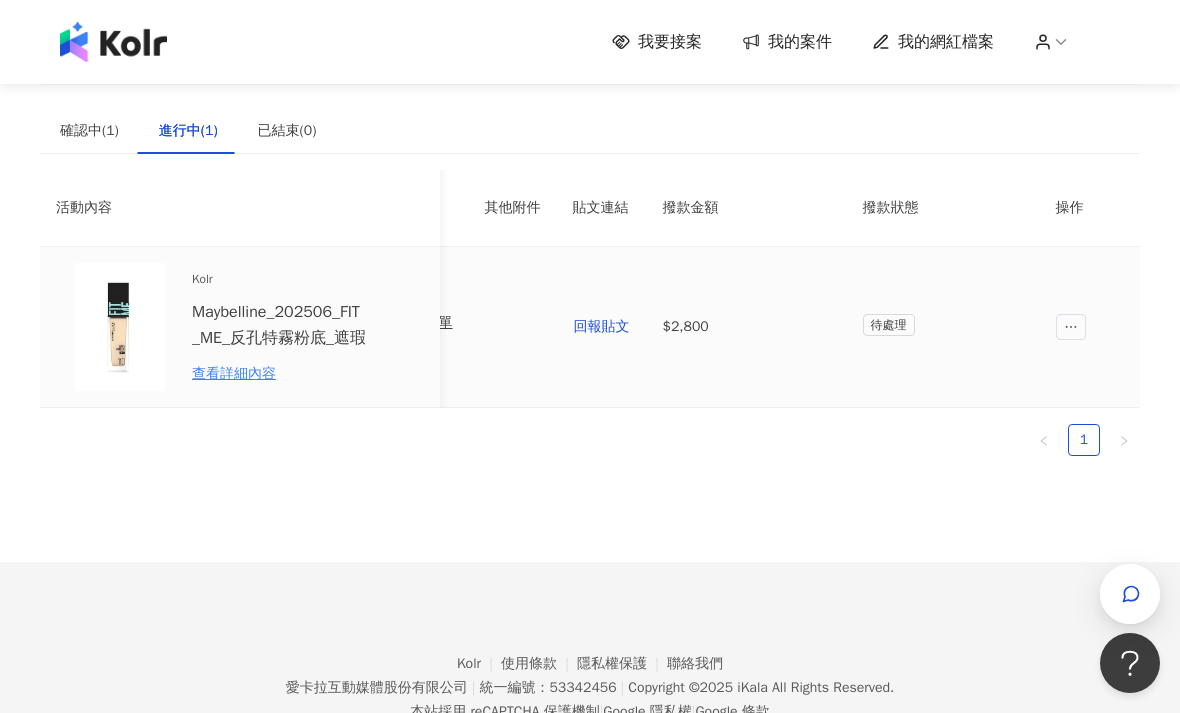 click at bounding box center (1071, 327) 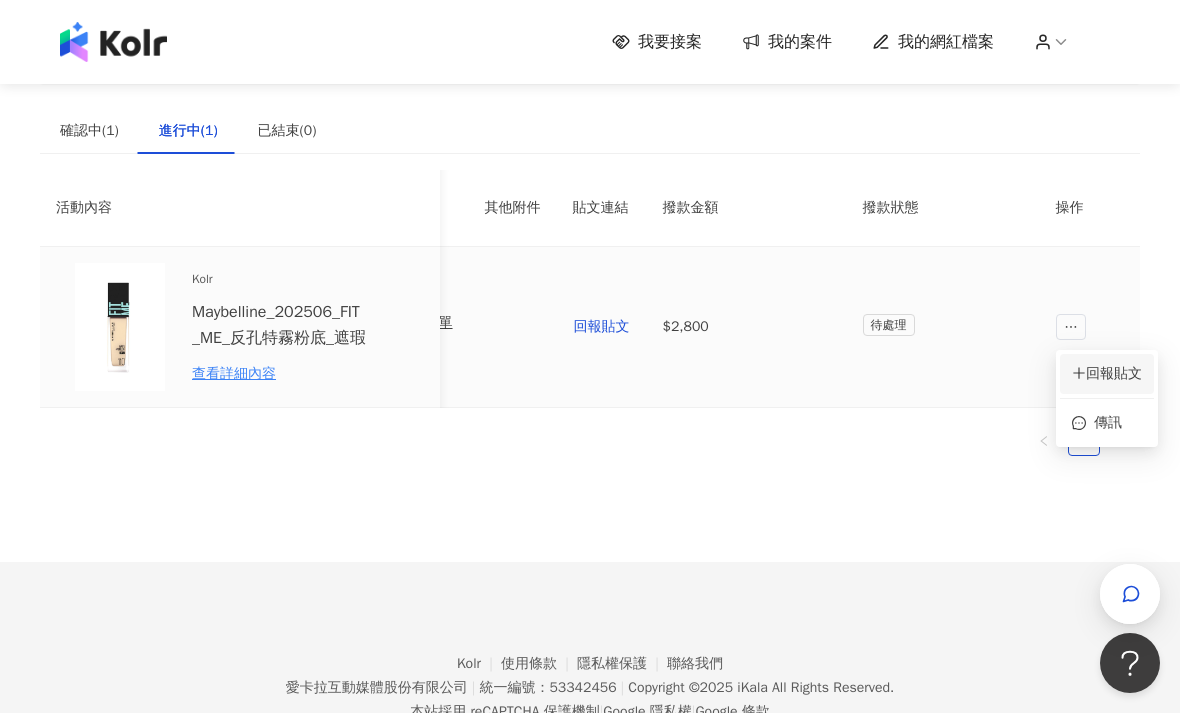 click on "回報貼文" at bounding box center [1107, 374] 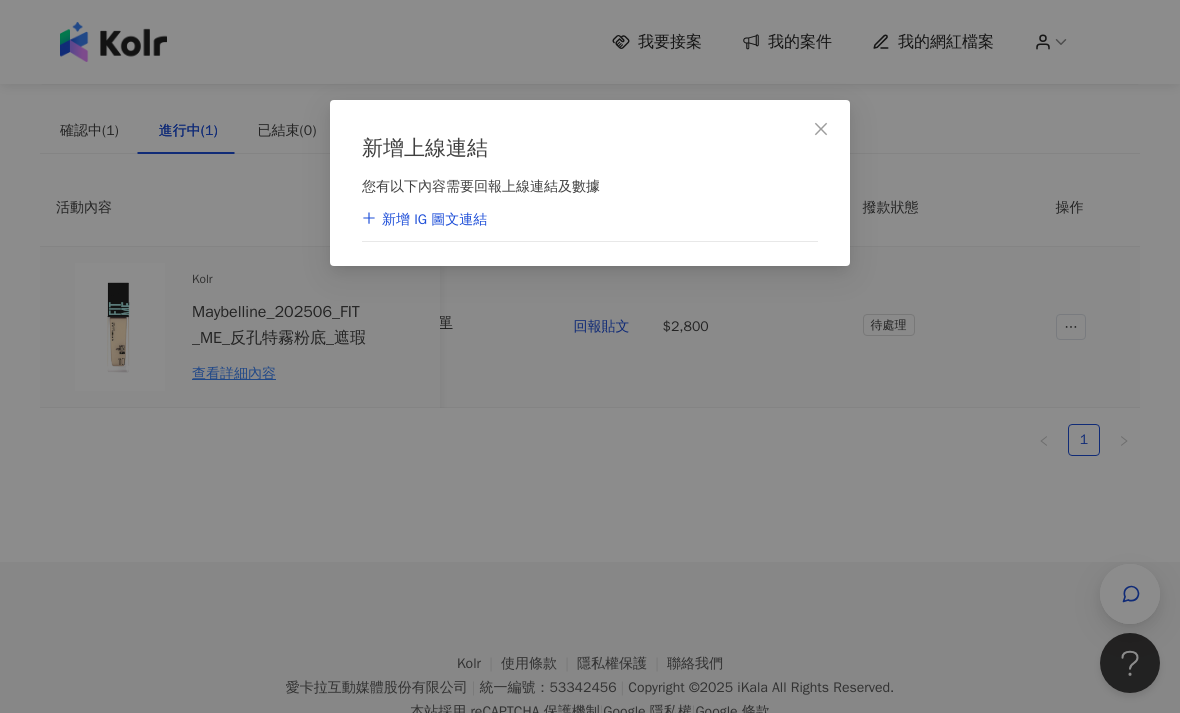 click at bounding box center (821, 129) 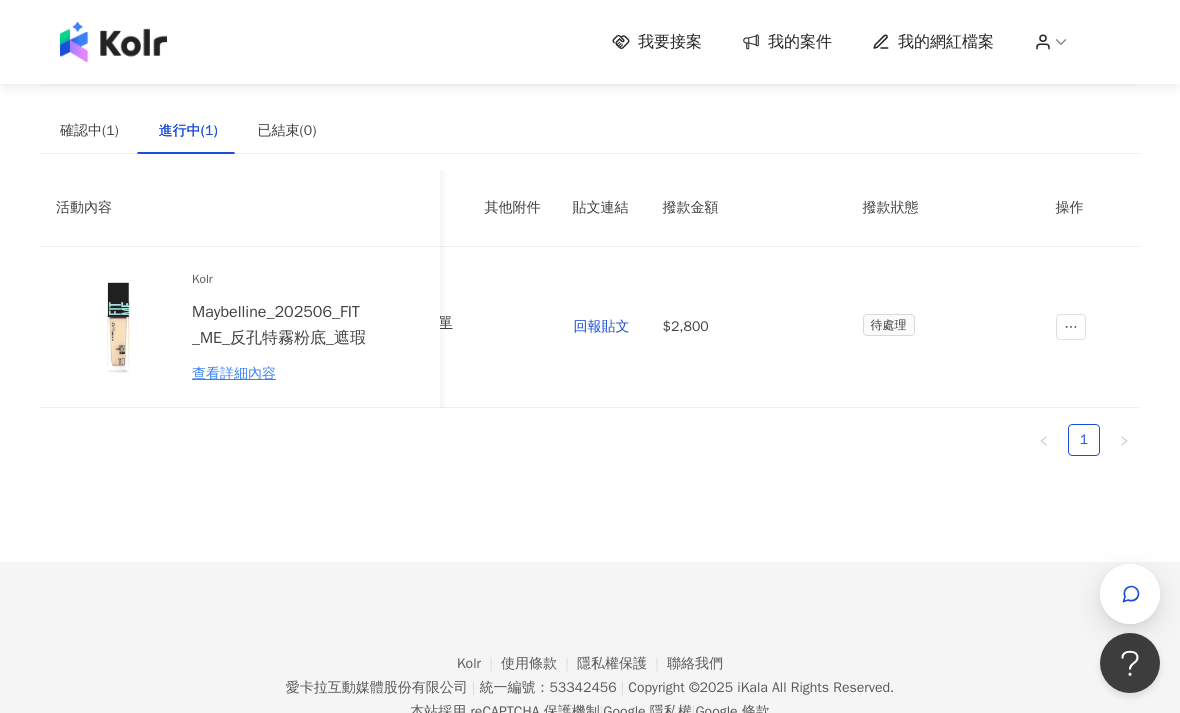 click on "我的案件" at bounding box center [800, 42] 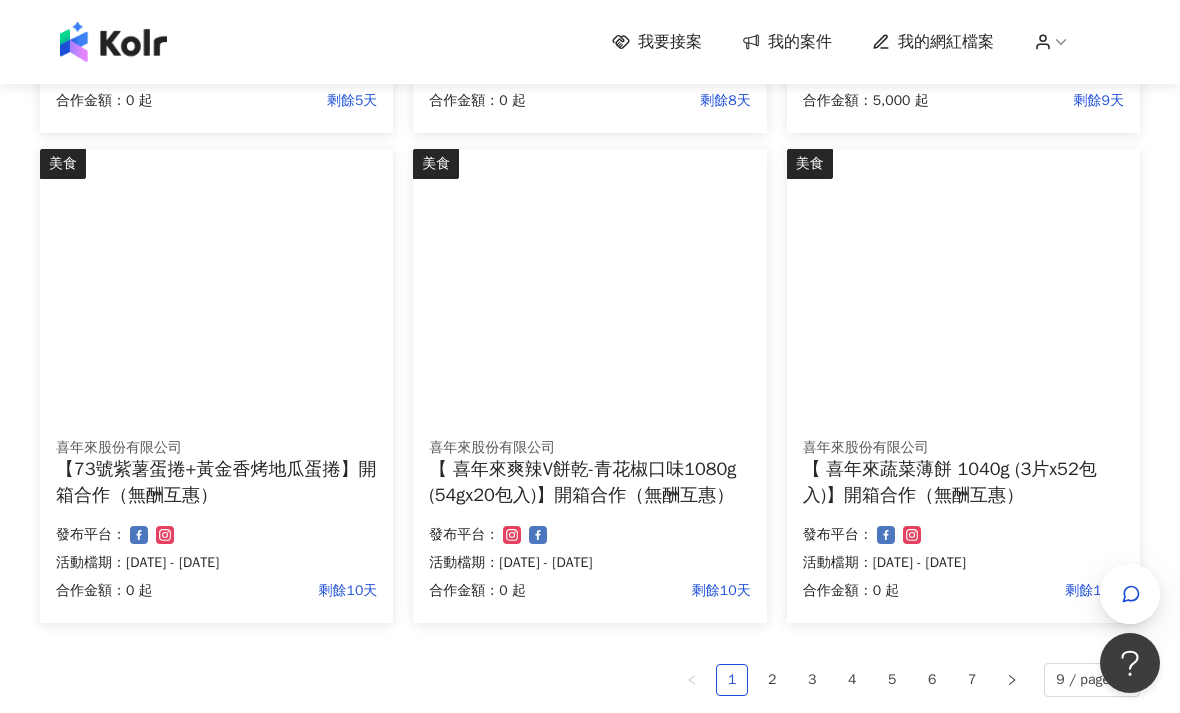 scroll, scrollTop: 1112, scrollLeft: 0, axis: vertical 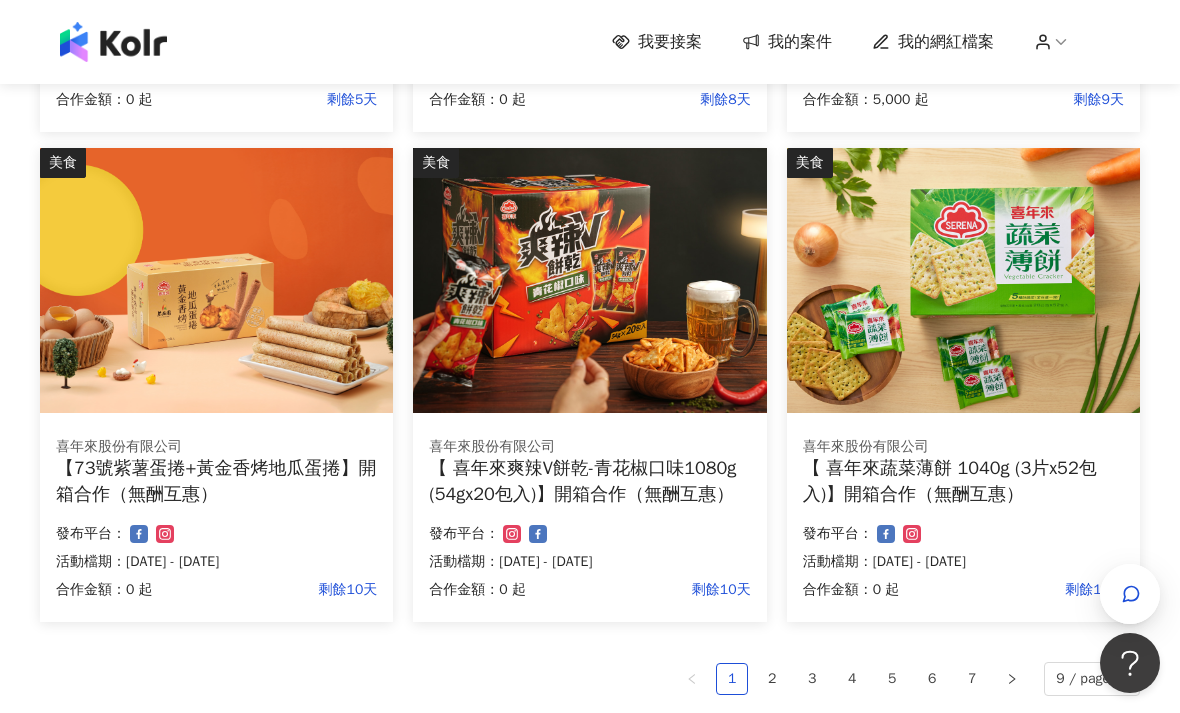 click on "2" at bounding box center [772, 679] 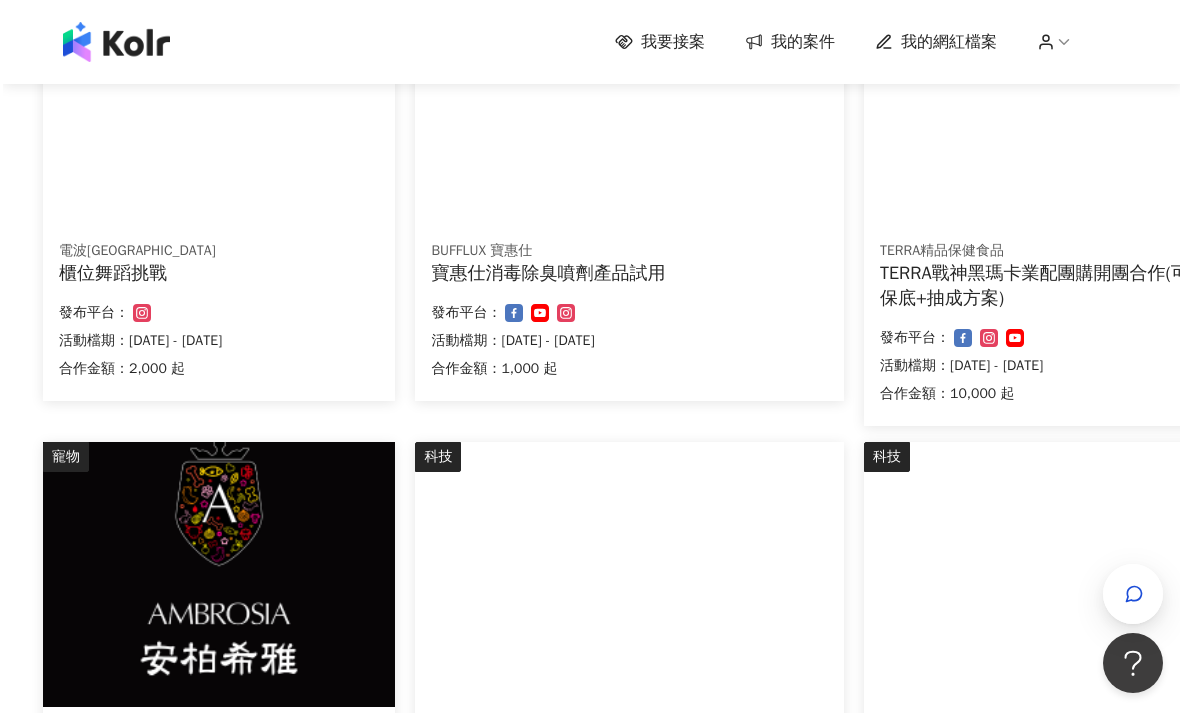 scroll, scrollTop: 956, scrollLeft: 13, axis: both 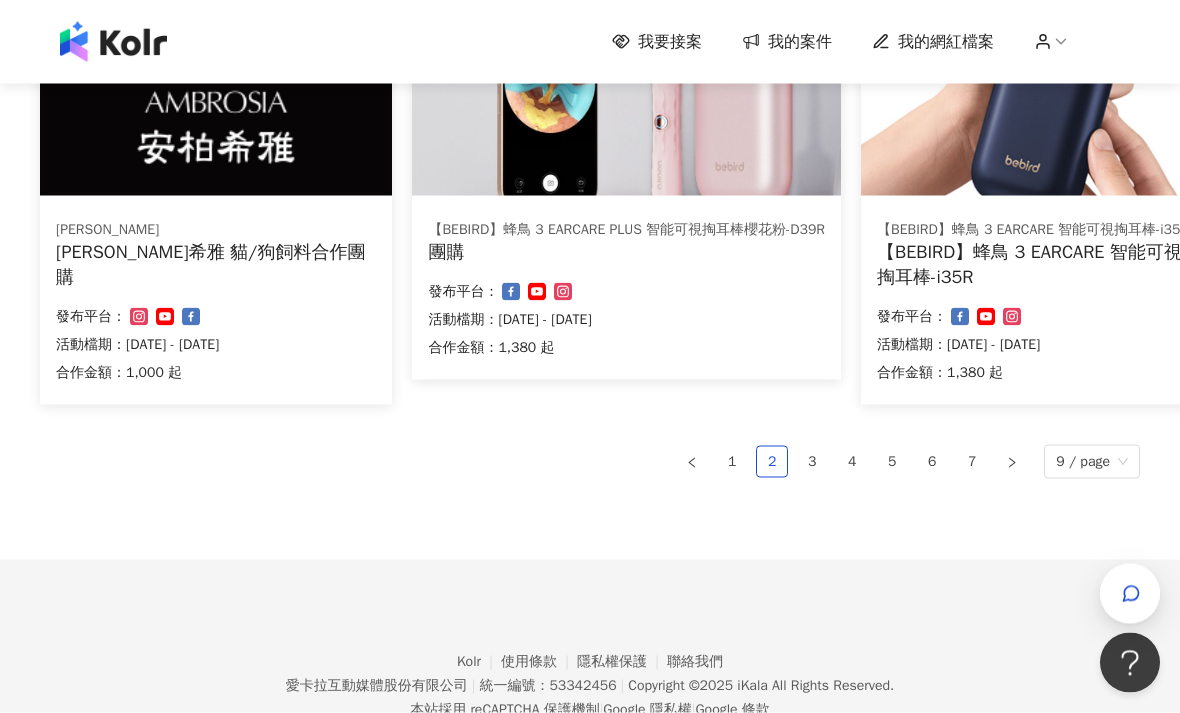 click on "3" at bounding box center [812, 462] 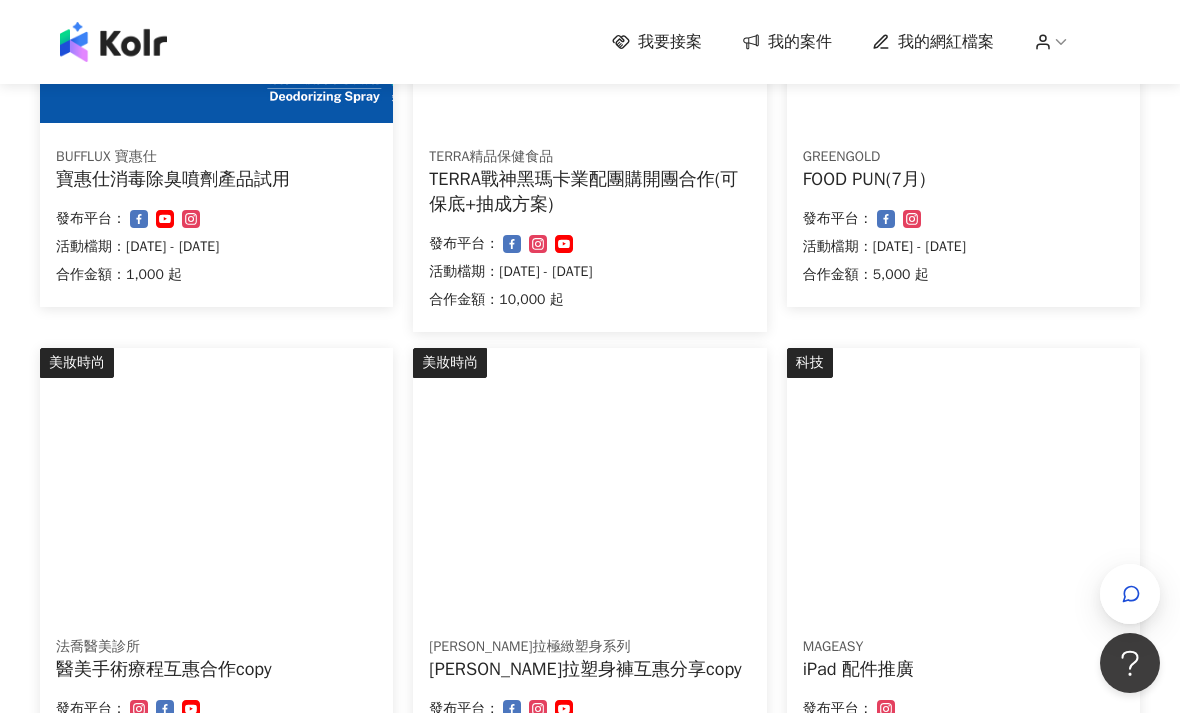 scroll, scrollTop: 458, scrollLeft: 0, axis: vertical 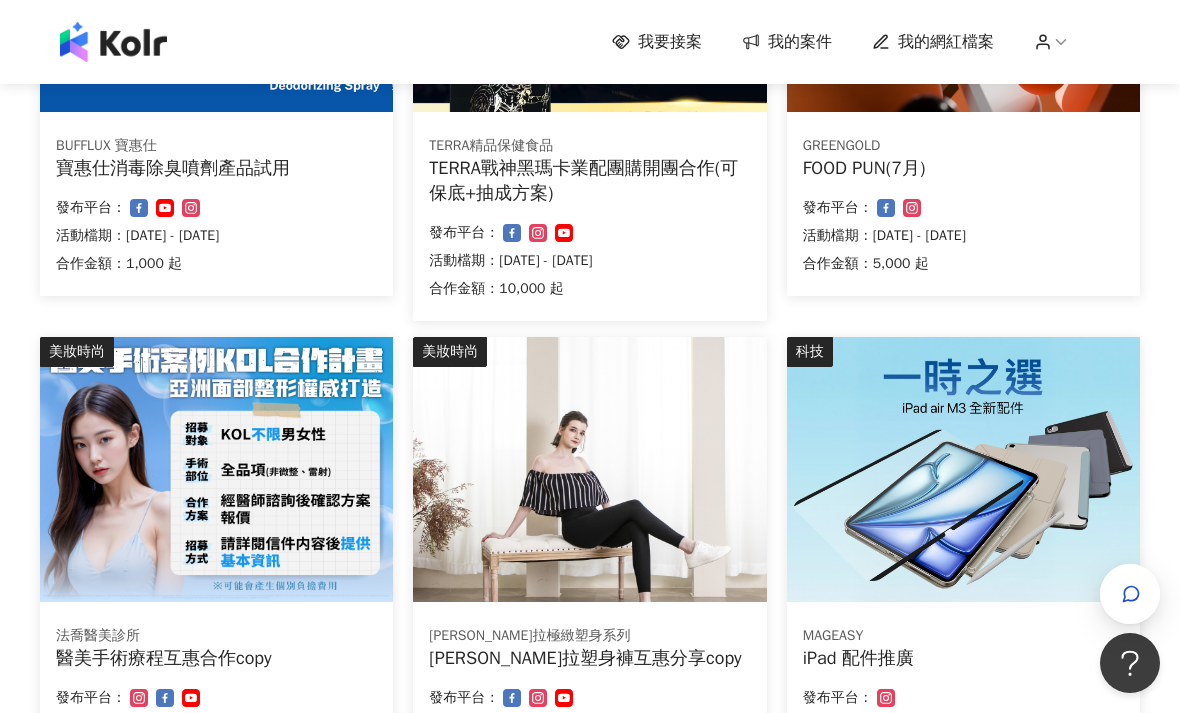click at bounding box center [963, 469] 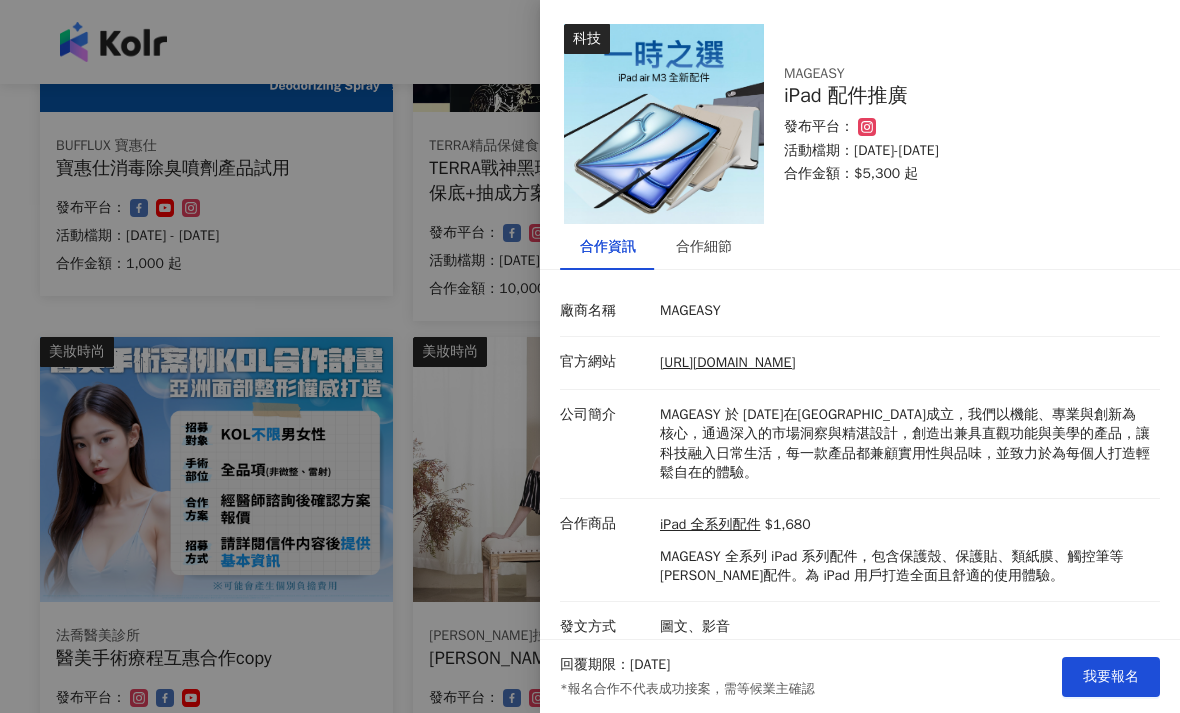 click on "我要報名" at bounding box center [1111, 677] 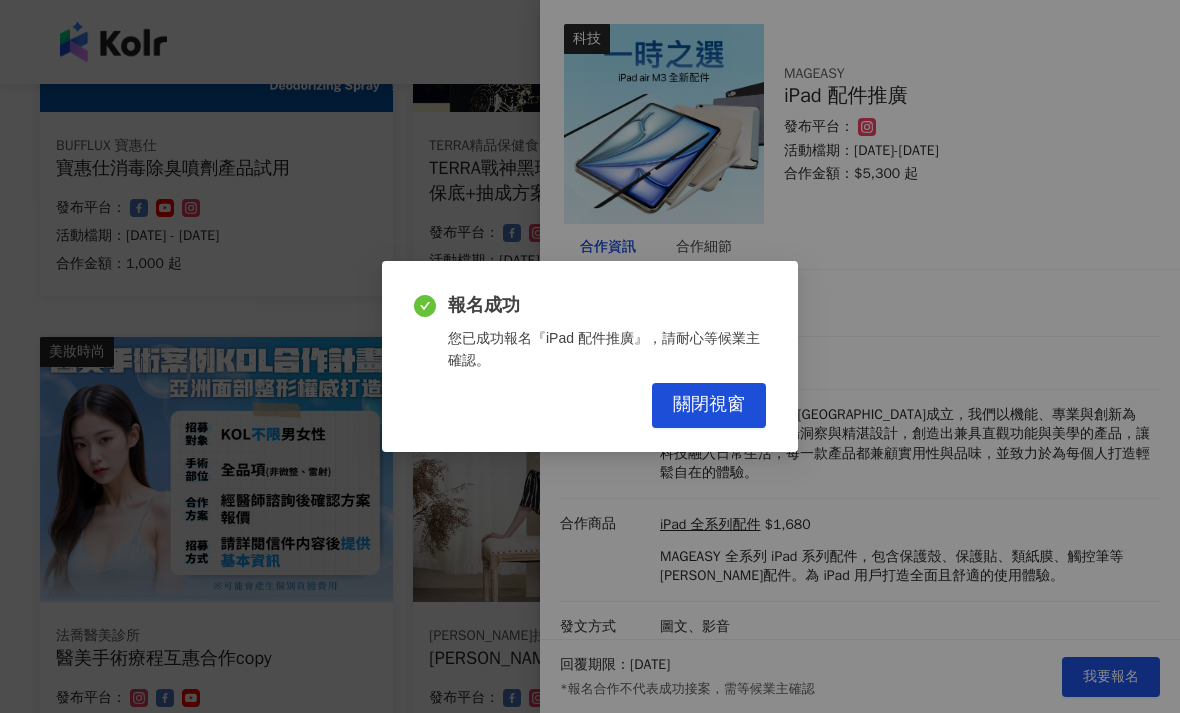 click on "關閉視窗" at bounding box center [709, 405] 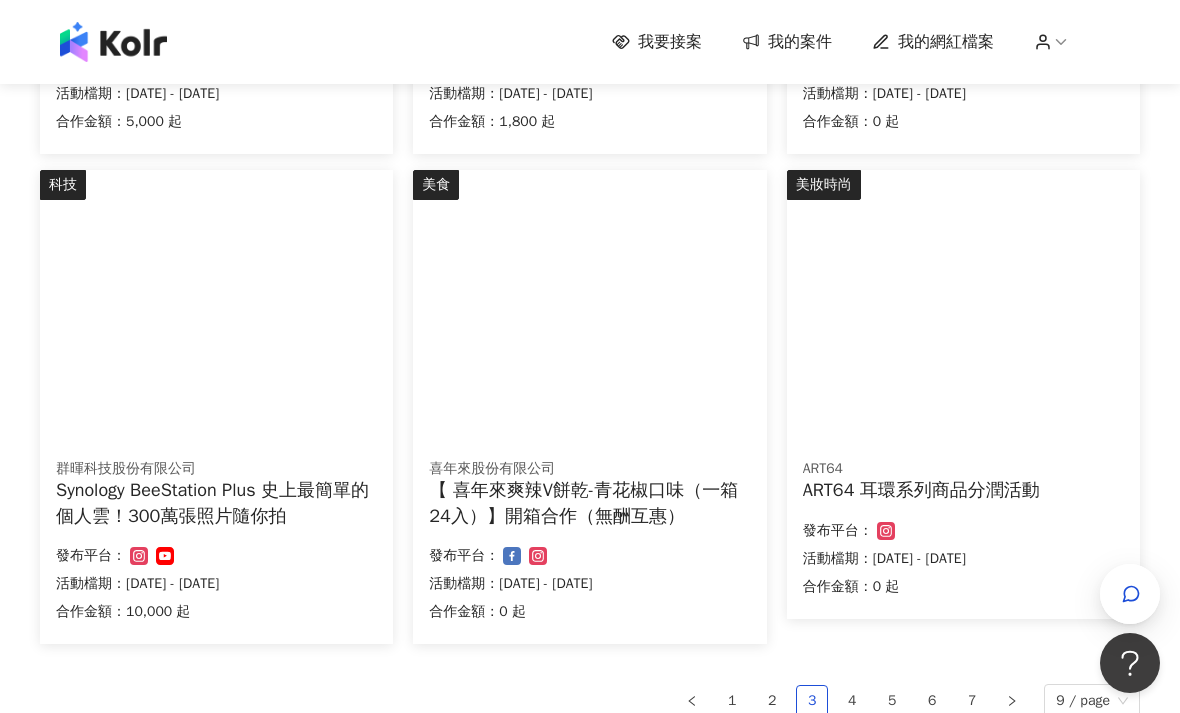 scroll, scrollTop: 1088, scrollLeft: 0, axis: vertical 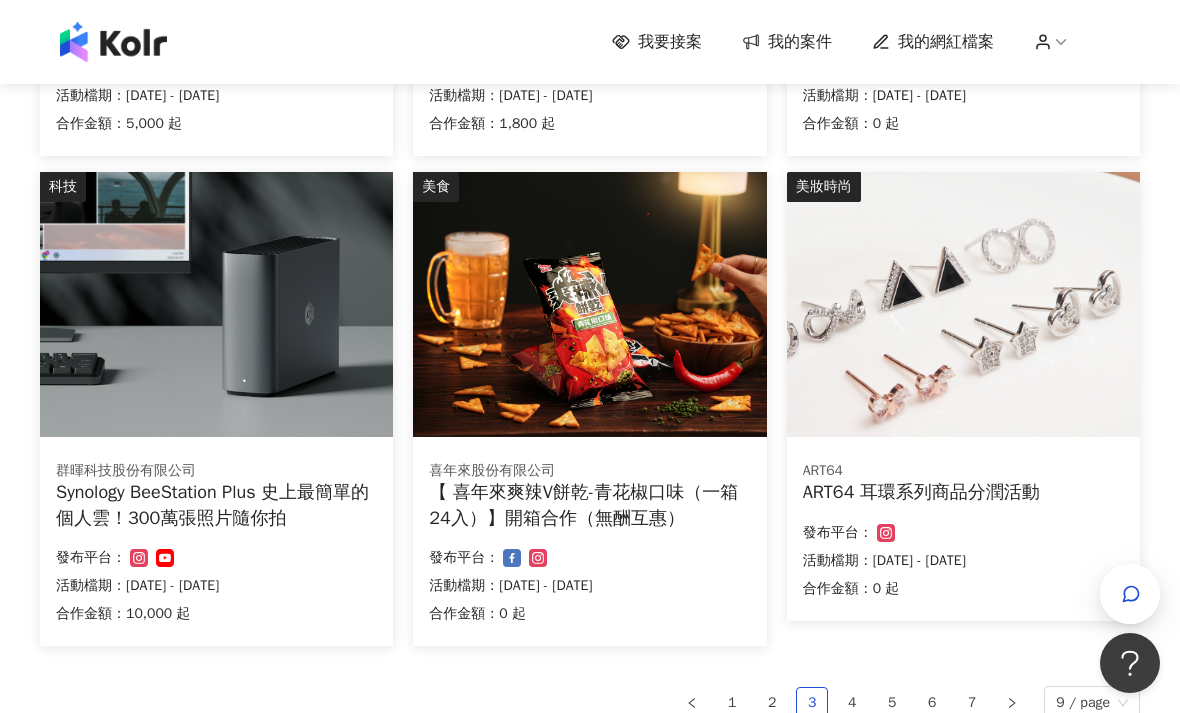 click on "4" at bounding box center [852, 703] 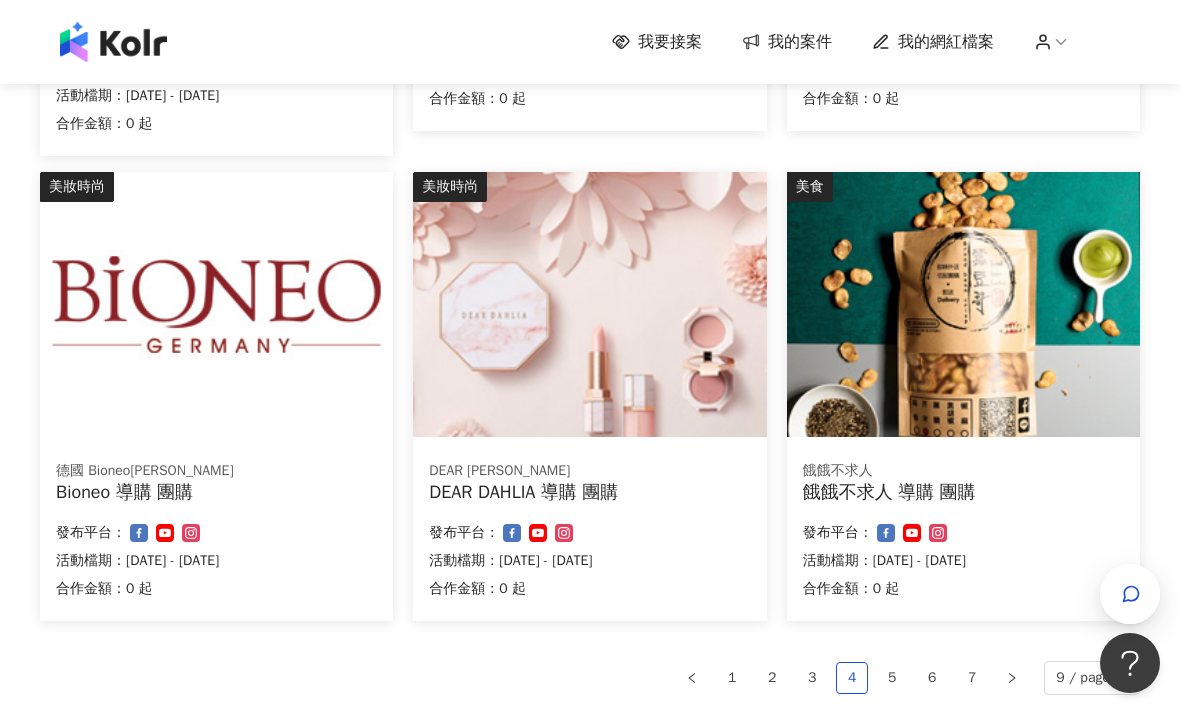 click on "發布平台：" at bounding box center (589, 533) 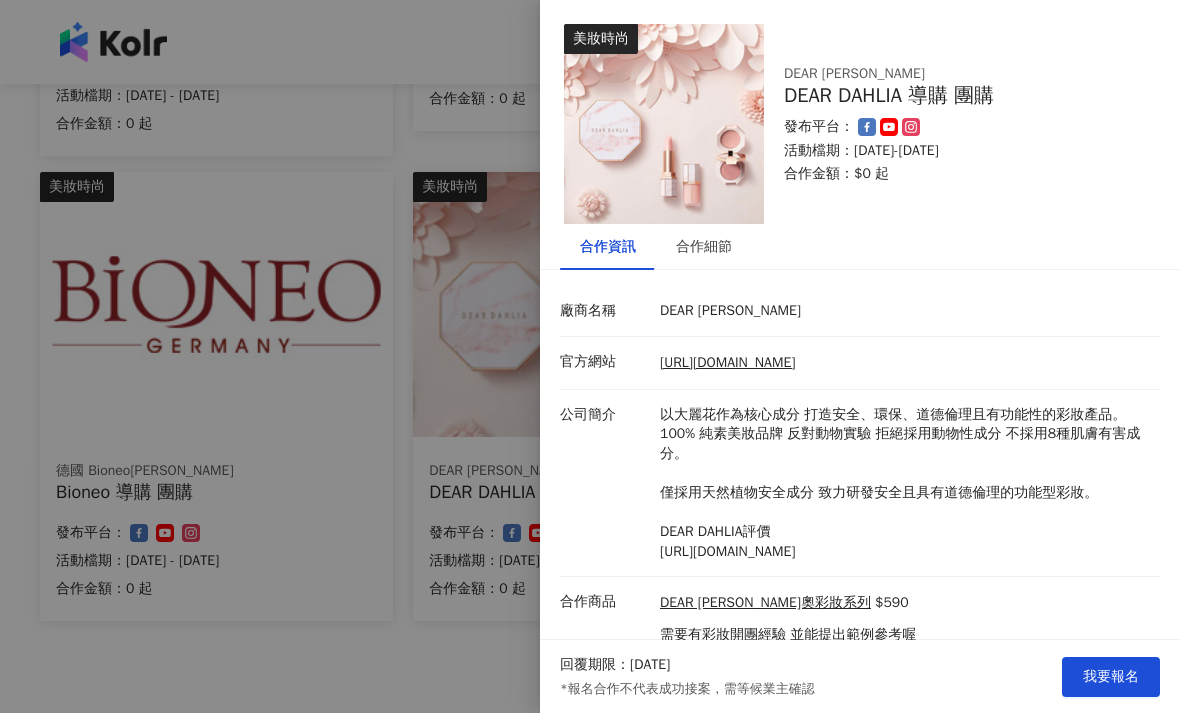 click at bounding box center (590, 356) 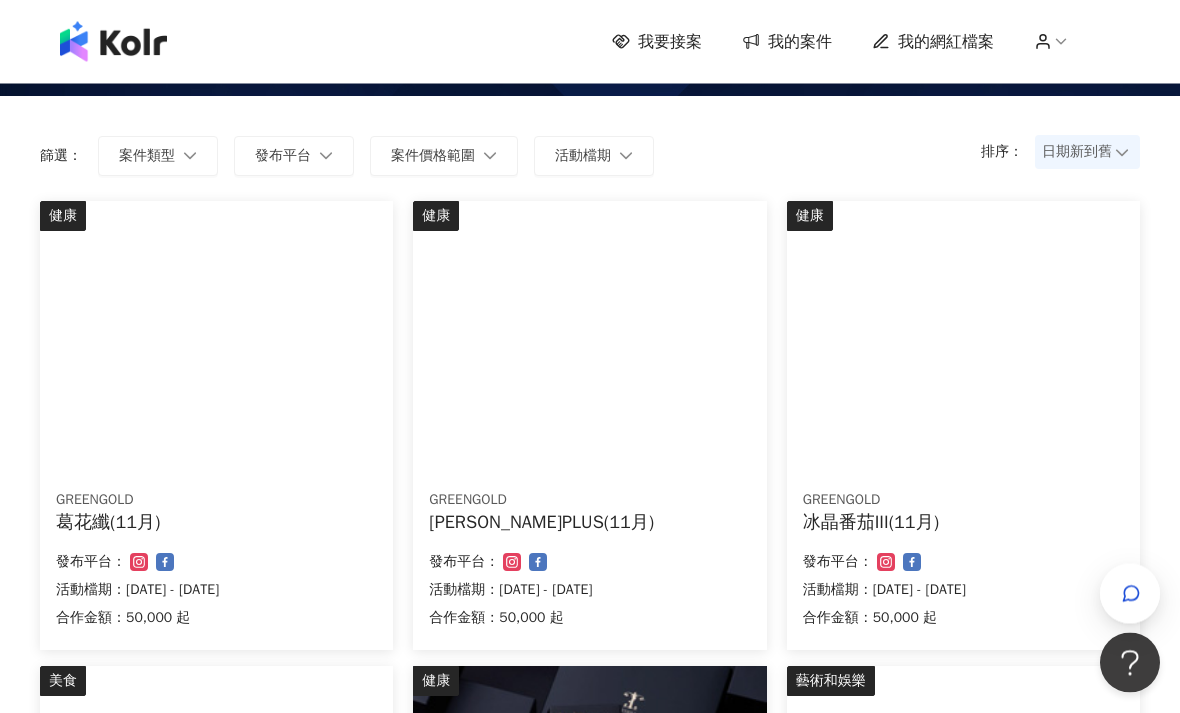 scroll, scrollTop: 93, scrollLeft: 0, axis: vertical 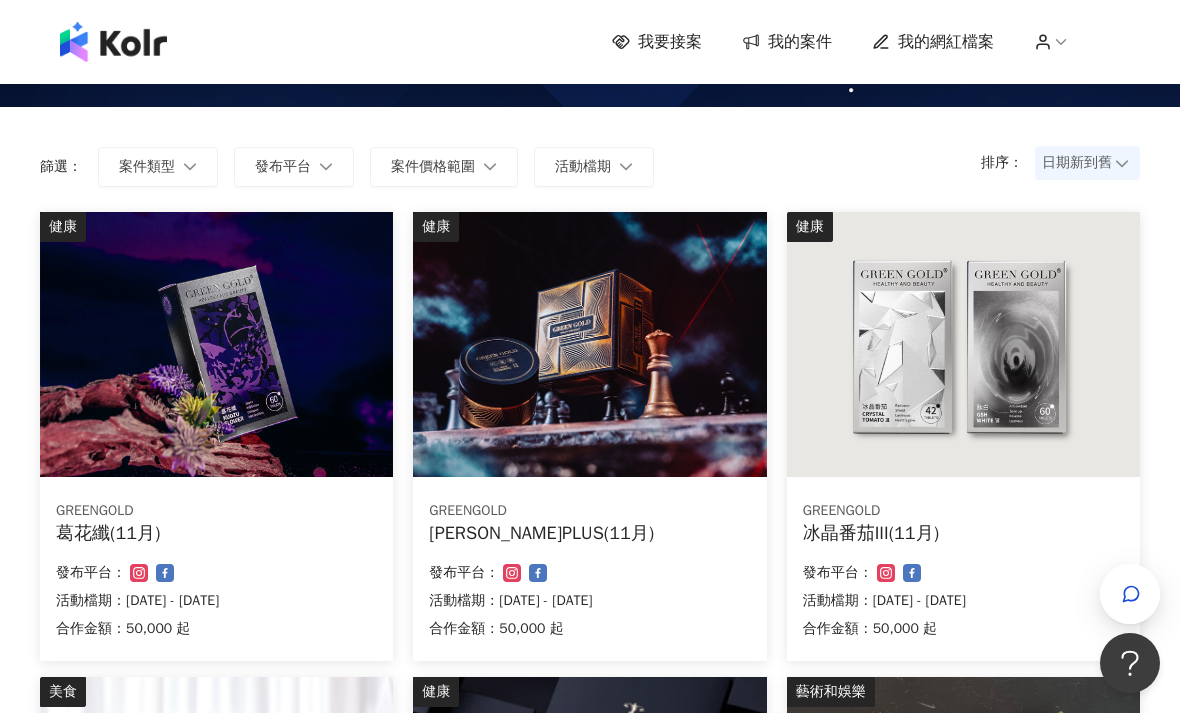 click at bounding box center (963, 344) 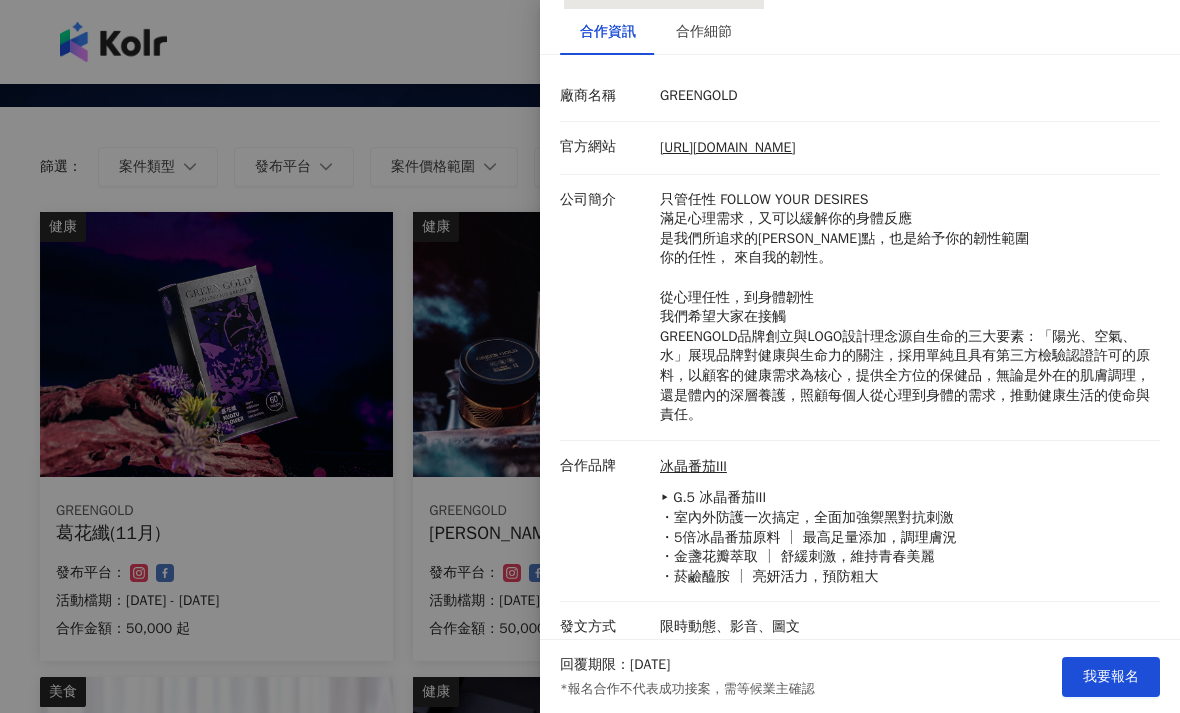 scroll, scrollTop: 215, scrollLeft: 0, axis: vertical 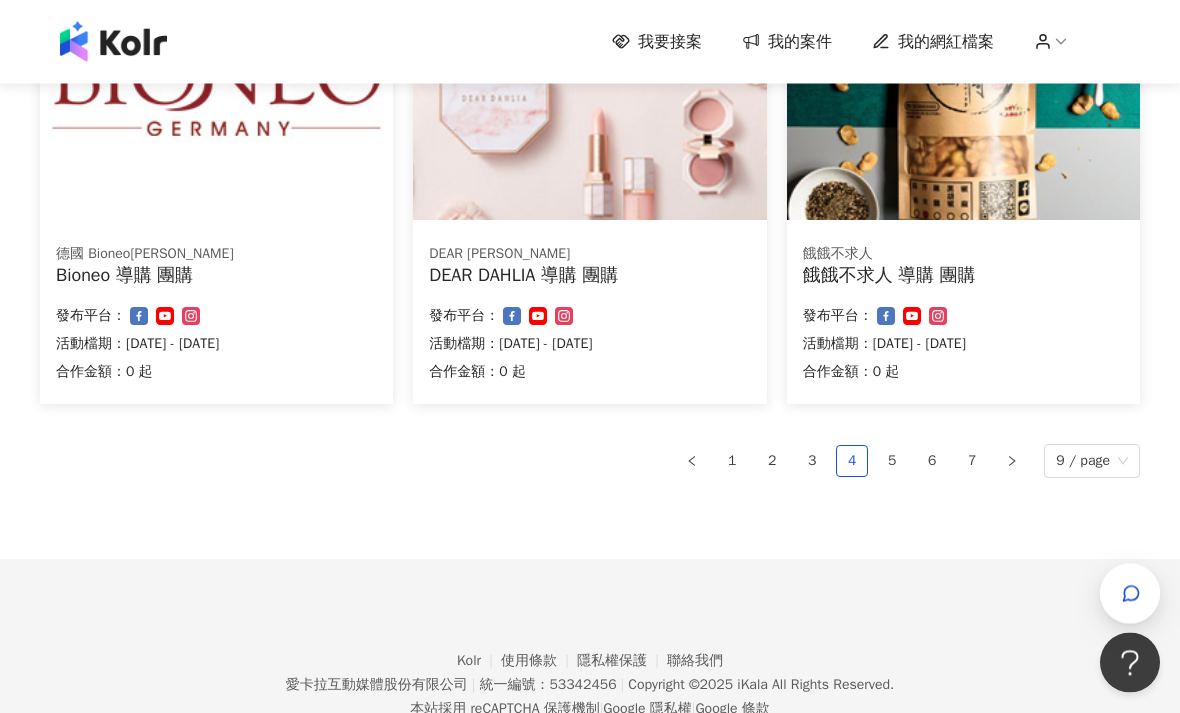 click on "5" at bounding box center [892, 462] 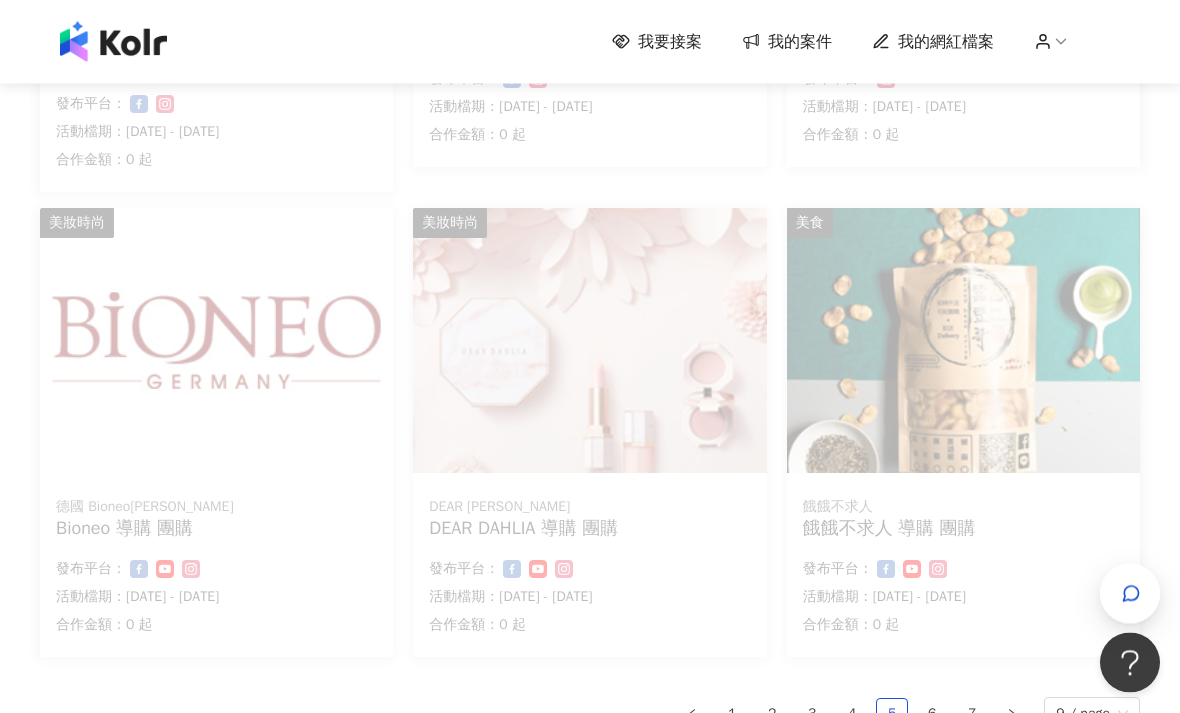 scroll, scrollTop: 1304, scrollLeft: 0, axis: vertical 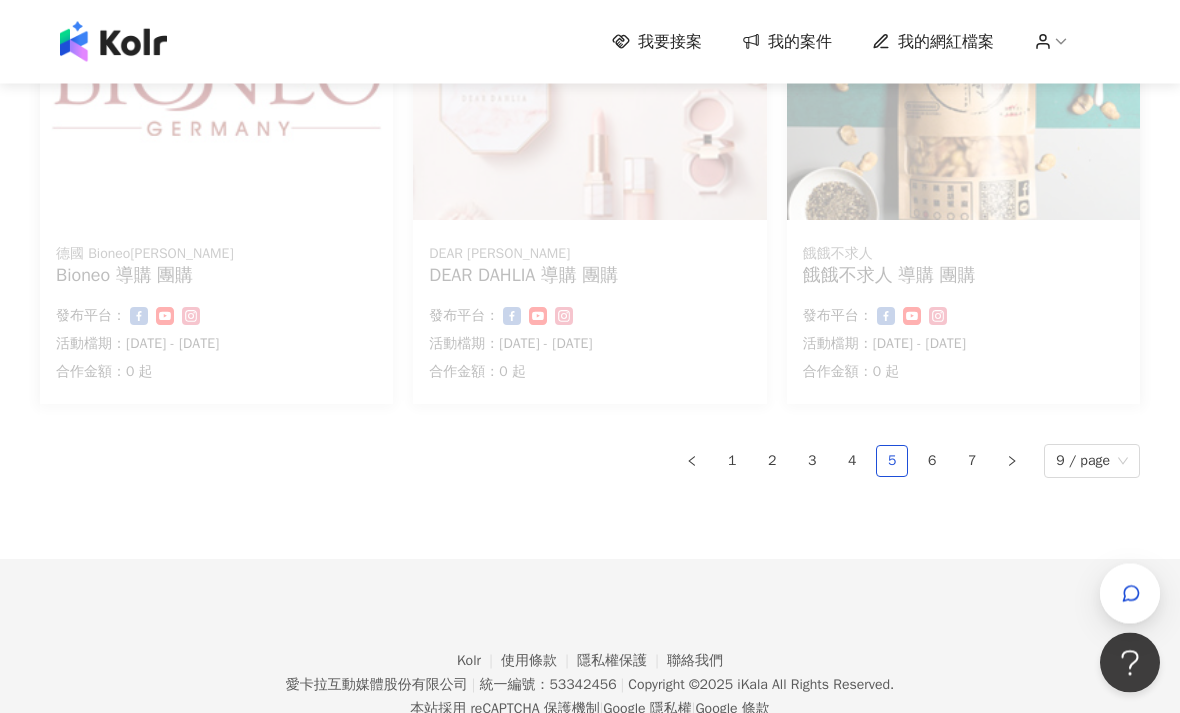 click on "5" at bounding box center [892, 462] 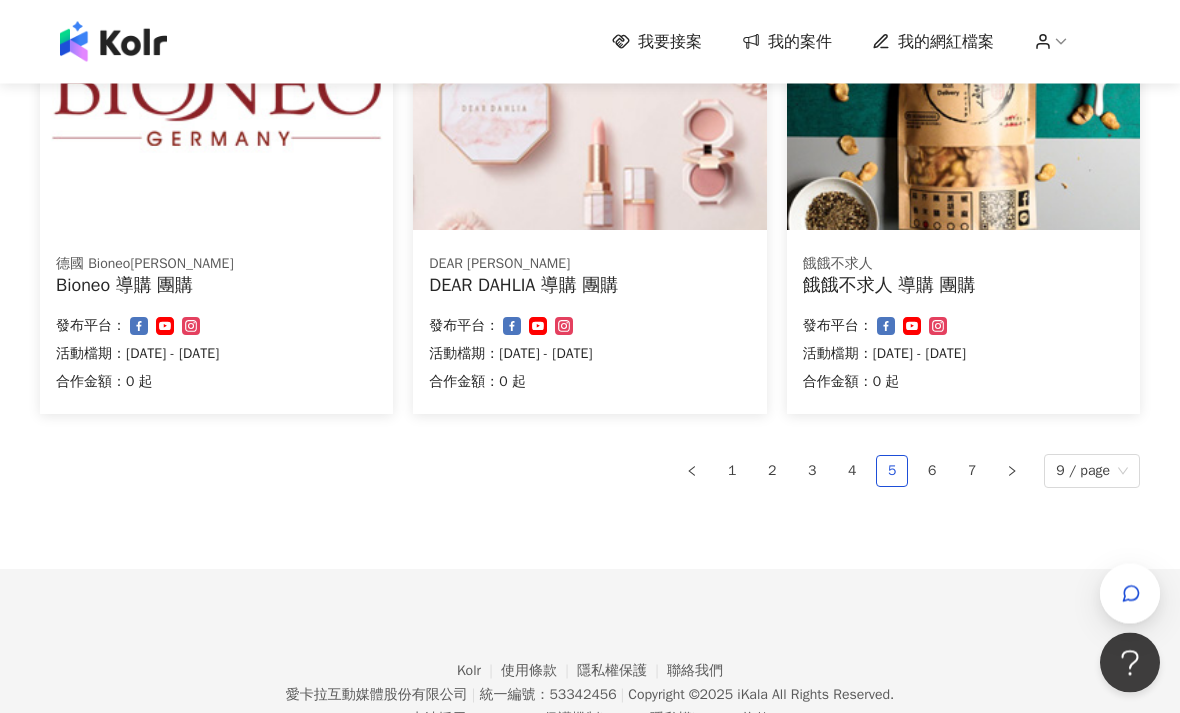 scroll, scrollTop: 1304, scrollLeft: 0, axis: vertical 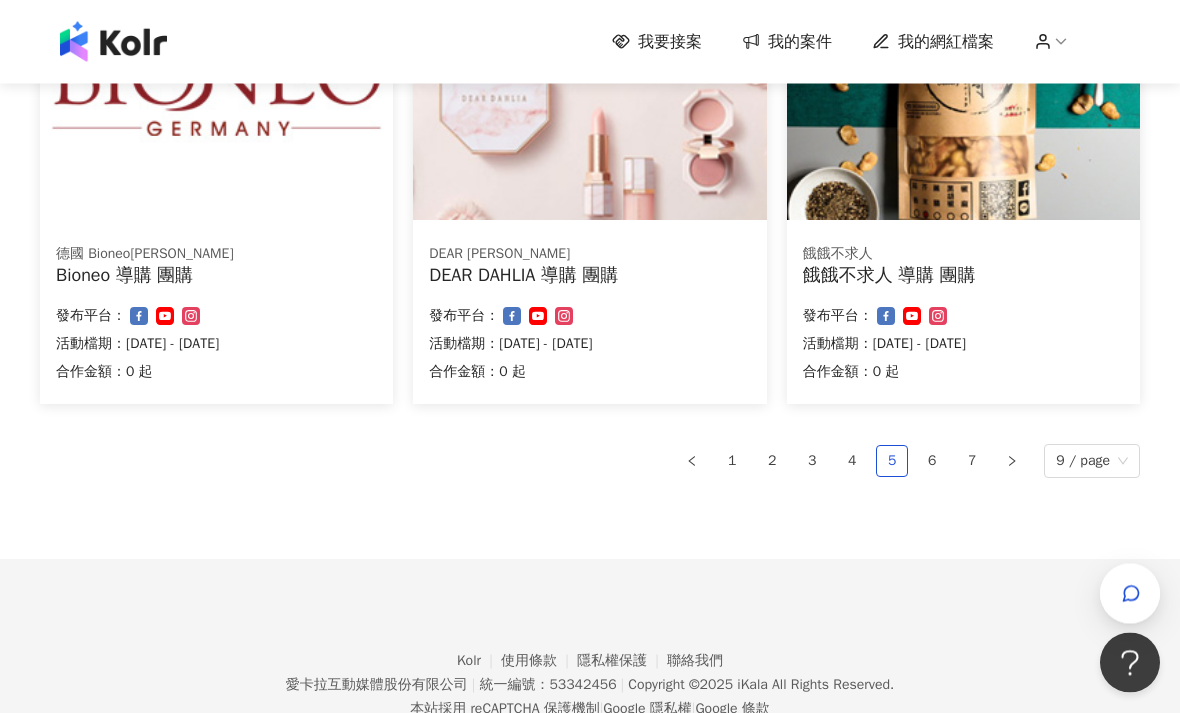 click on "6" at bounding box center (932, 462) 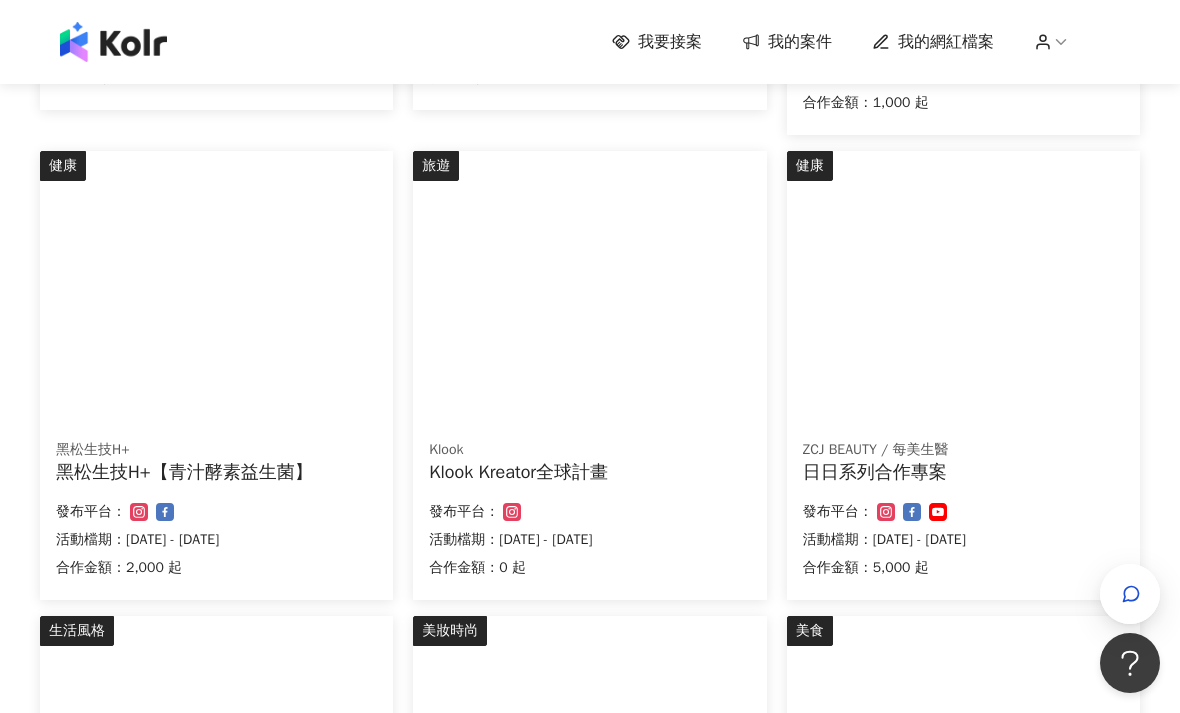 scroll, scrollTop: 620, scrollLeft: 0, axis: vertical 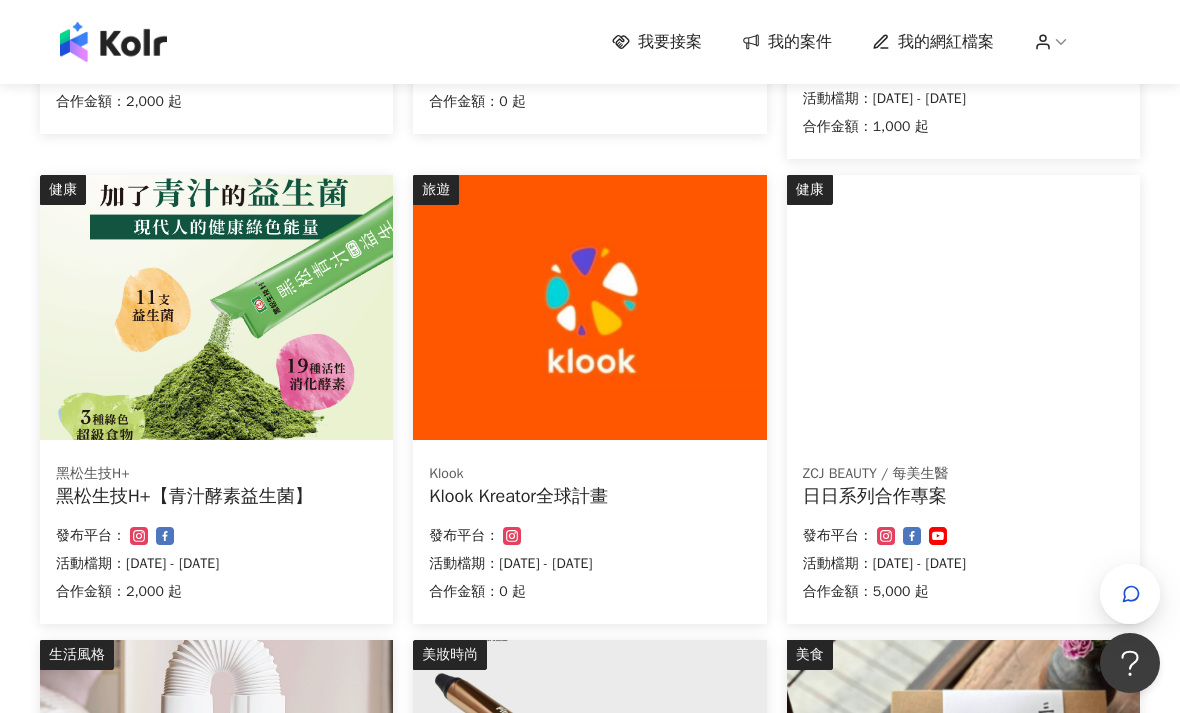 click at bounding box center (823, 186) 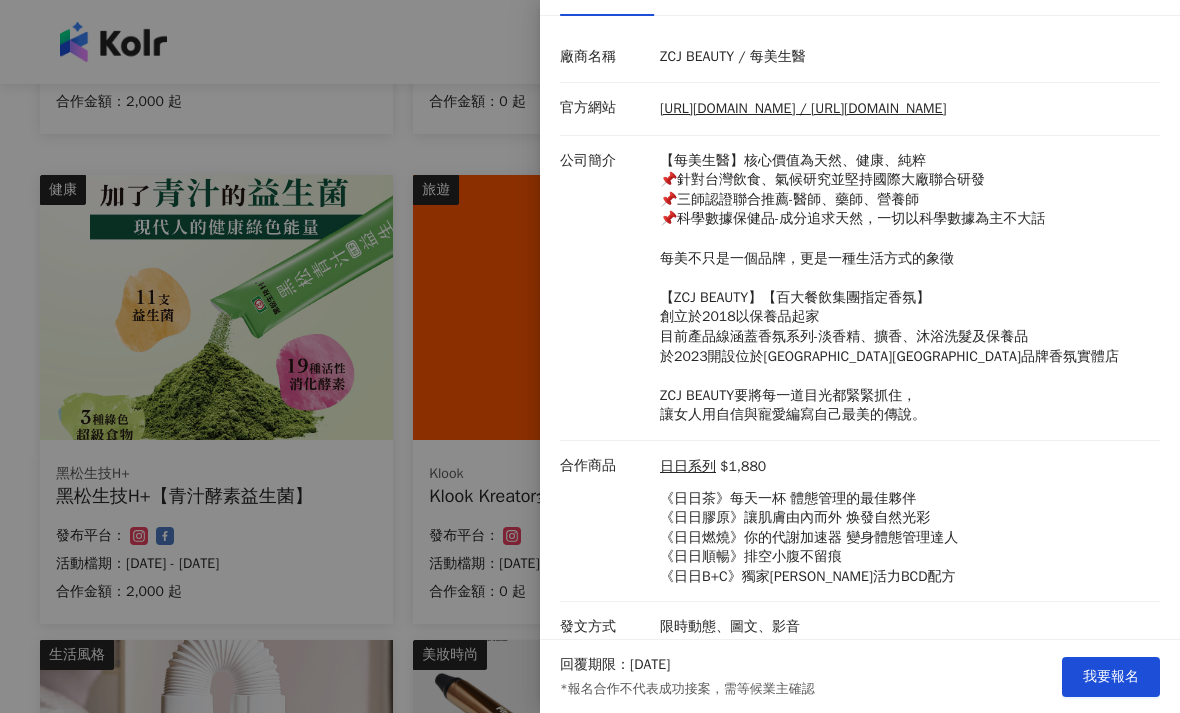 scroll, scrollTop: 253, scrollLeft: 0, axis: vertical 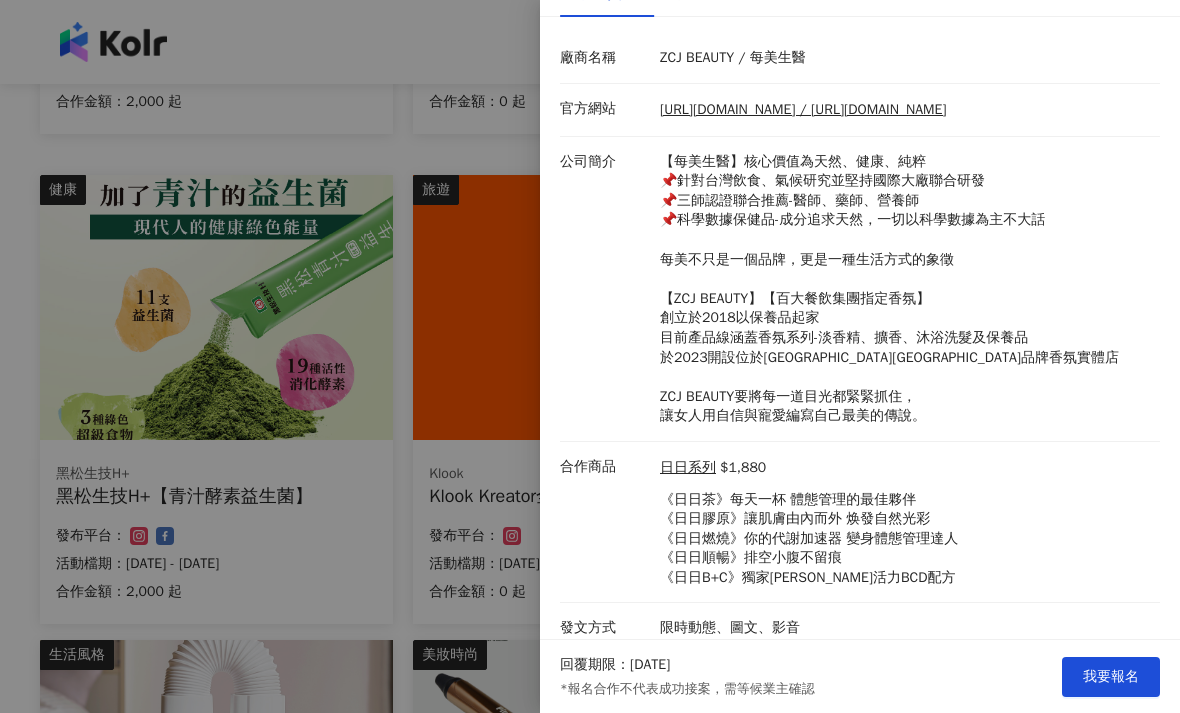 click at bounding box center (590, 356) 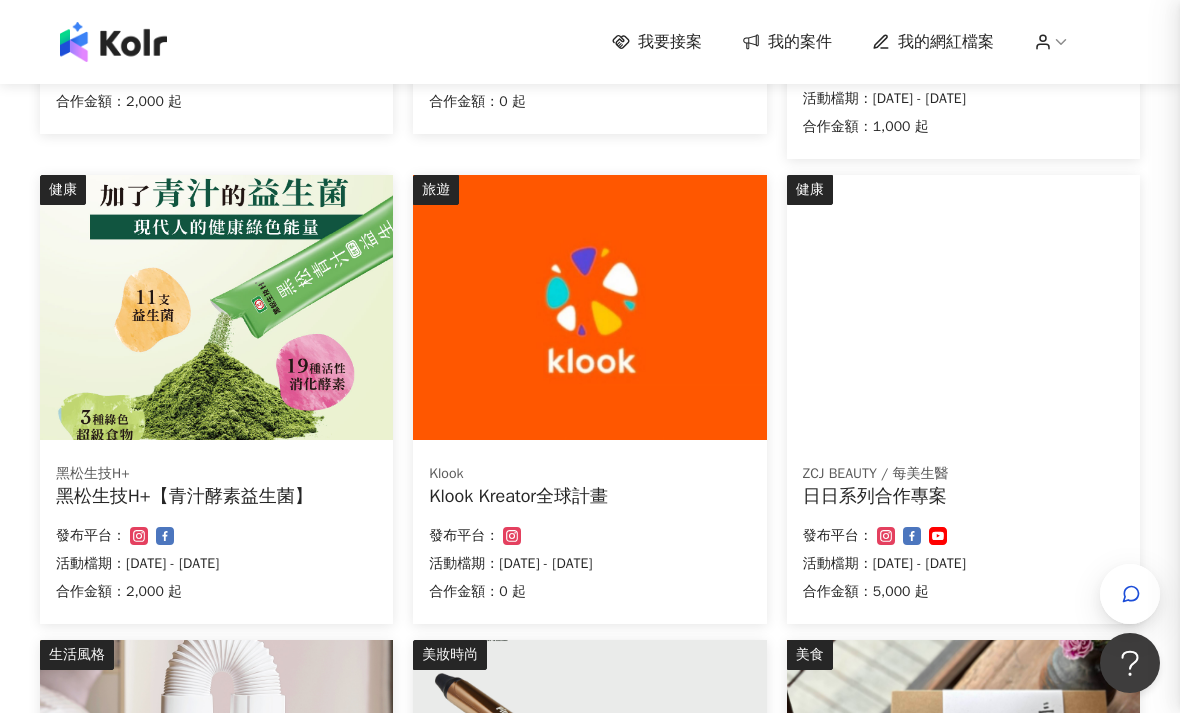 click at bounding box center [589, 307] 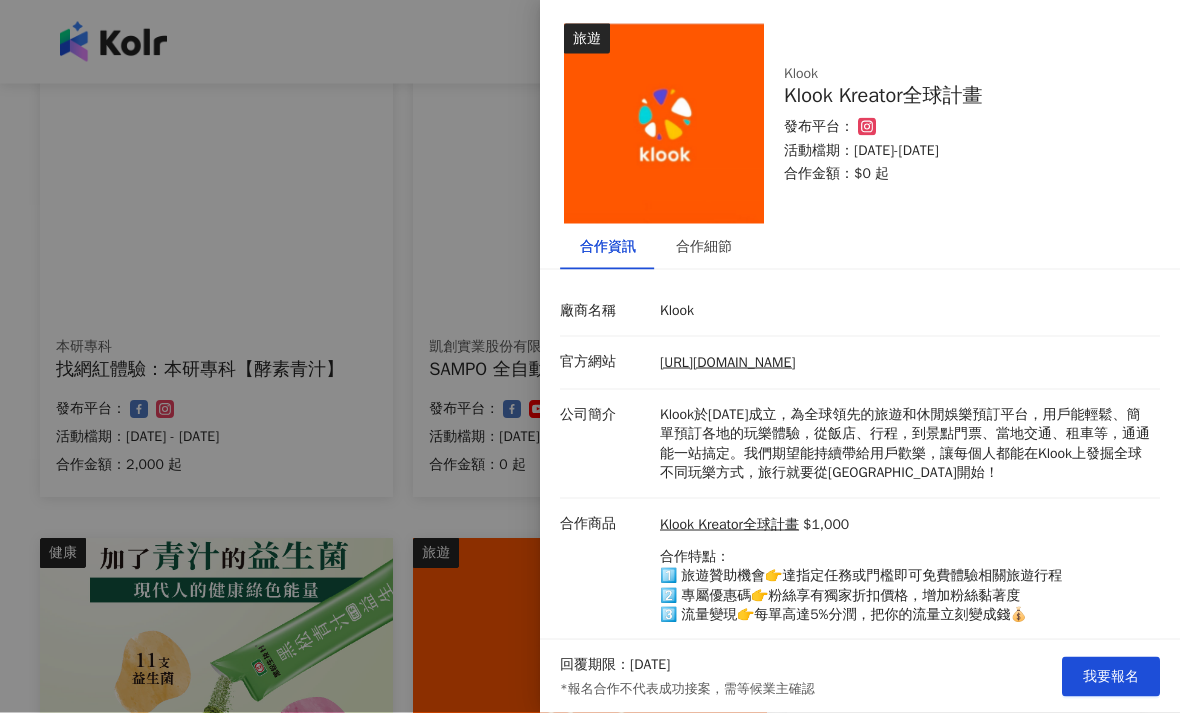 scroll, scrollTop: 253, scrollLeft: 0, axis: vertical 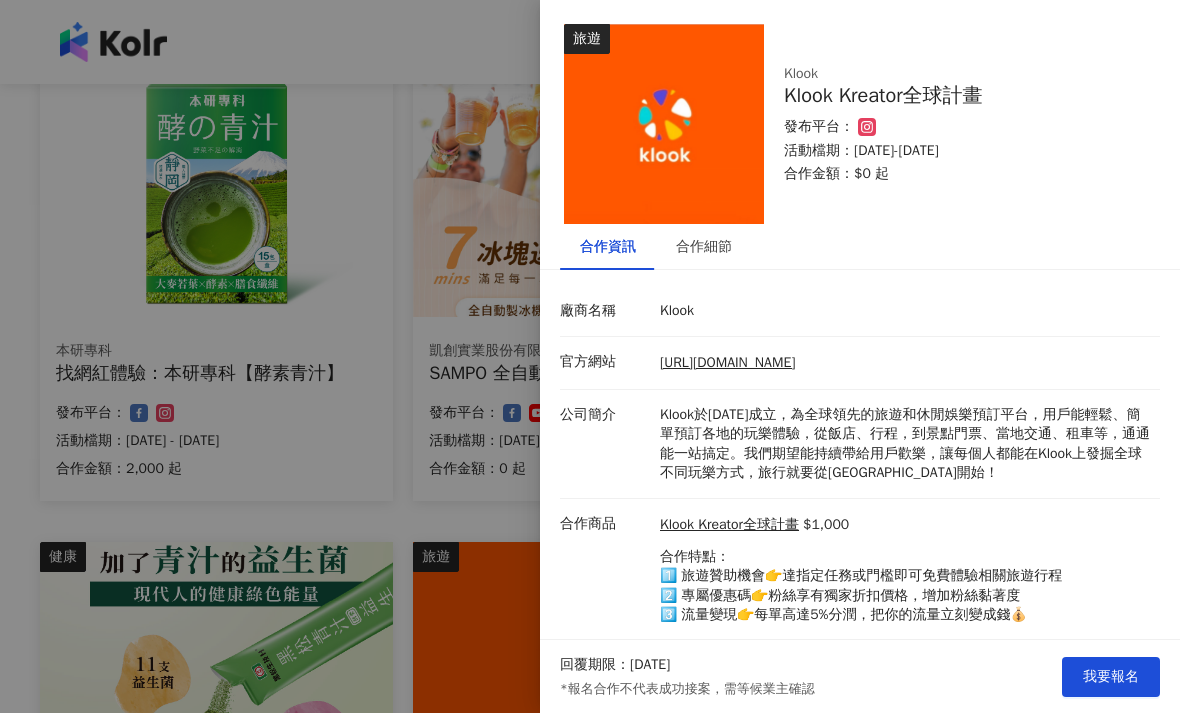 click at bounding box center [590, 356] 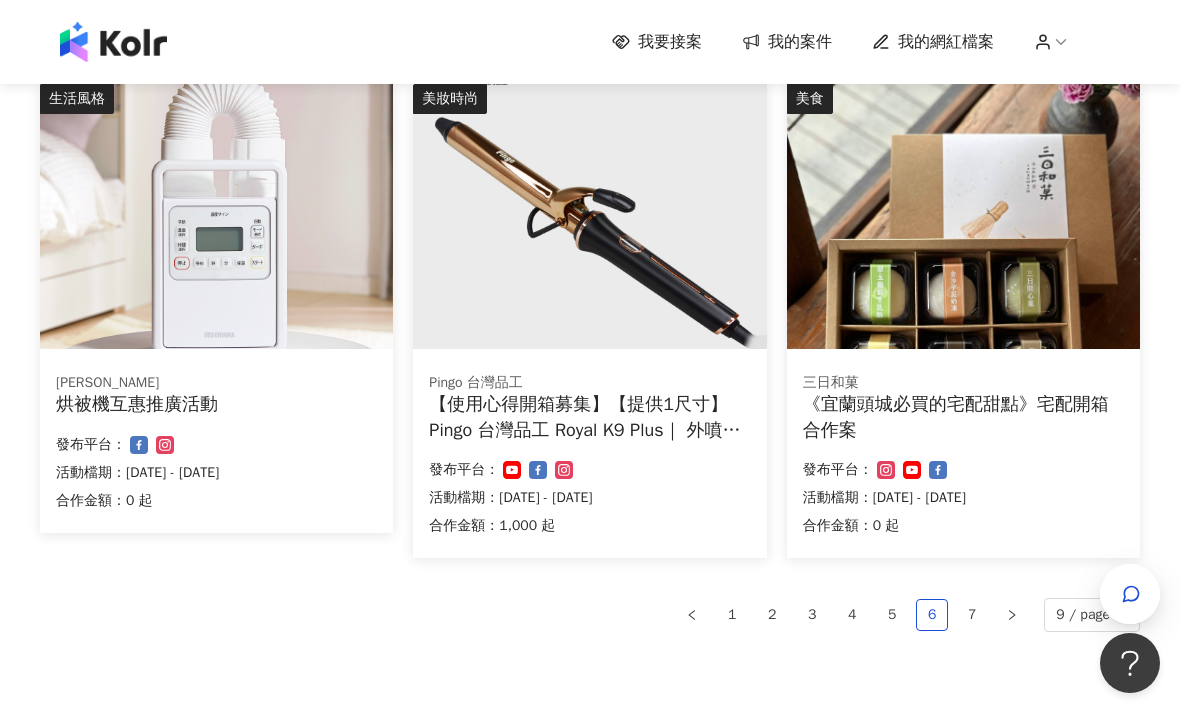 scroll, scrollTop: 1329, scrollLeft: 0, axis: vertical 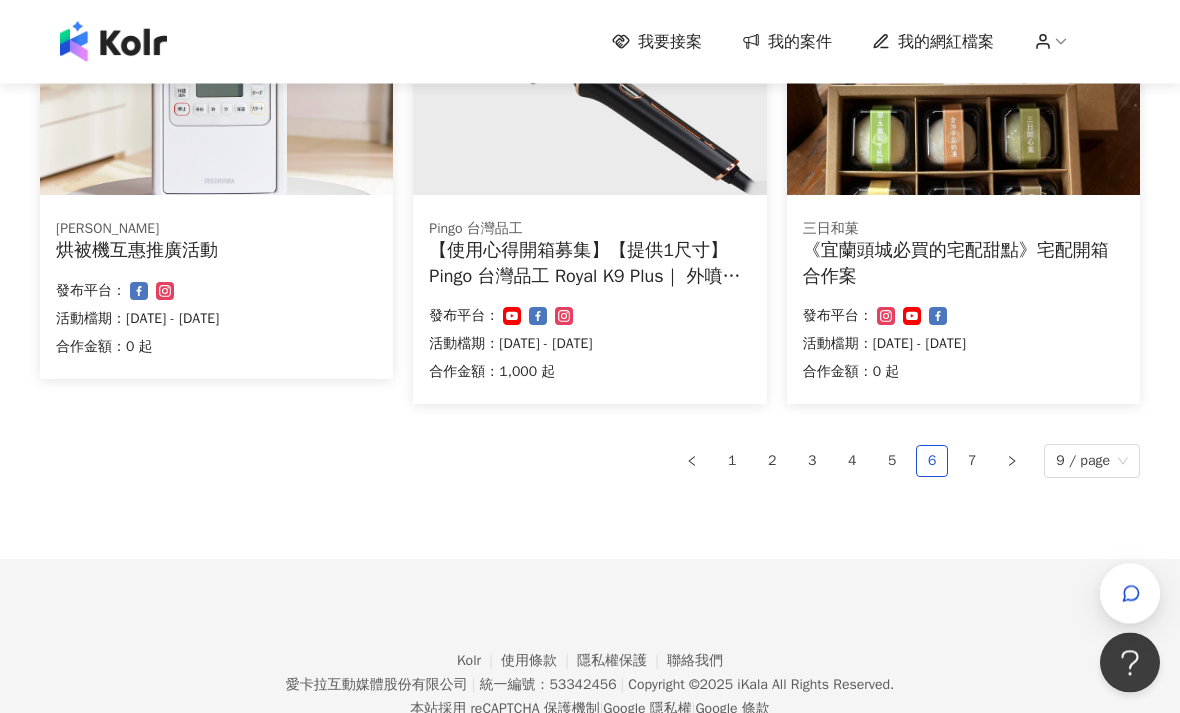 click on "7" at bounding box center (972, 462) 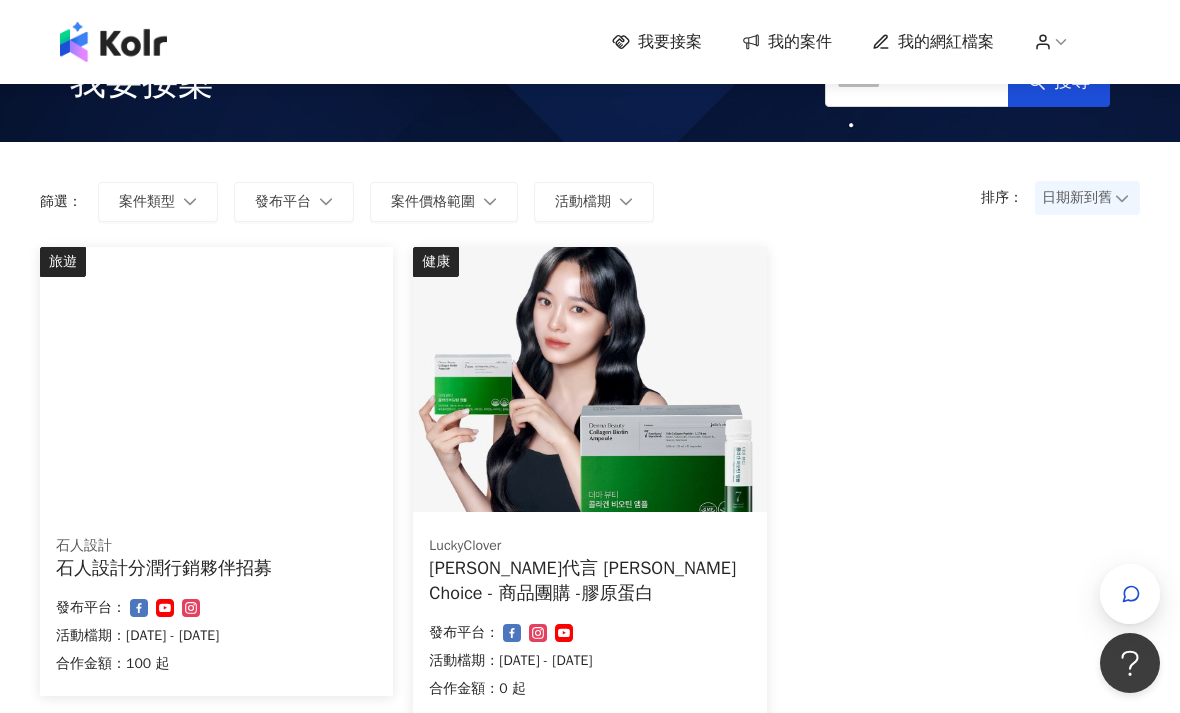 scroll, scrollTop: 77, scrollLeft: 0, axis: vertical 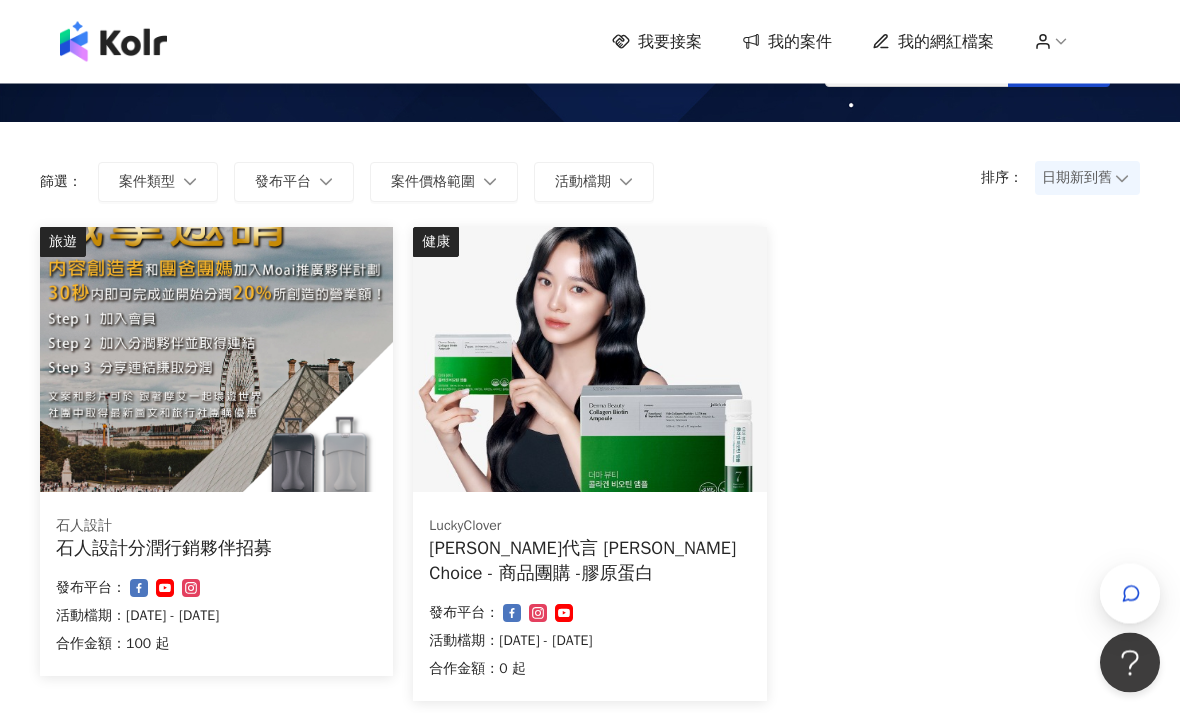 click on "活動檔期" at bounding box center [594, 183] 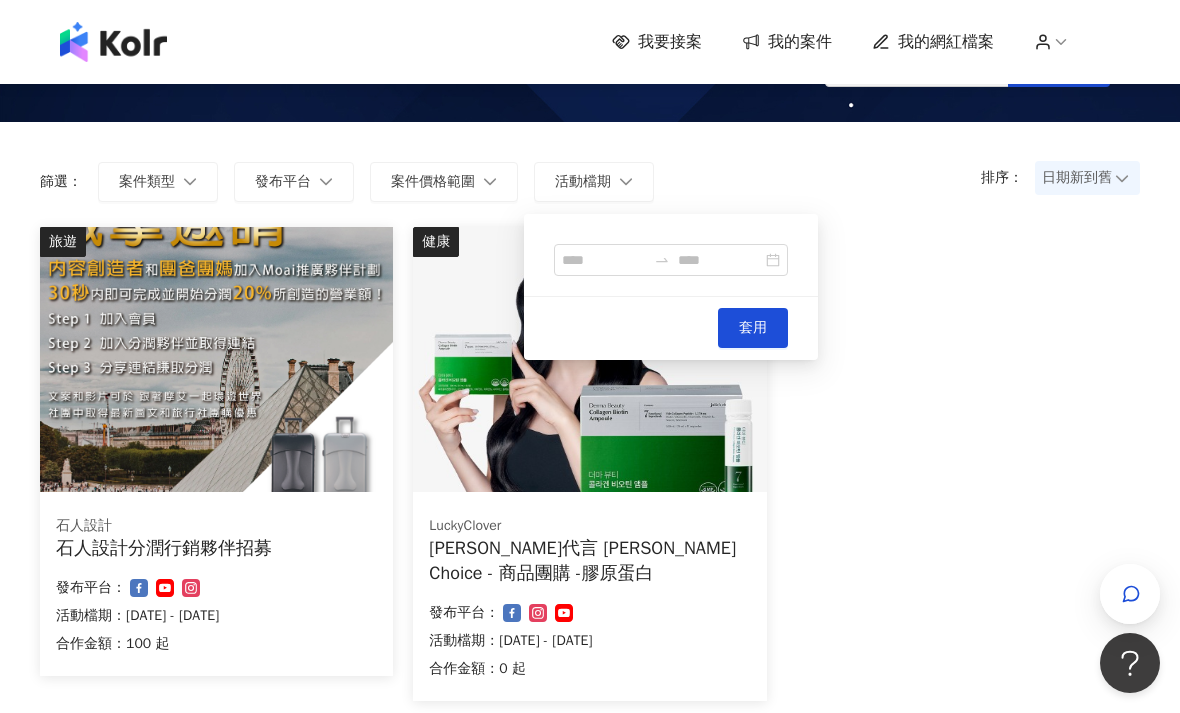 click on "我要接案 搜尋" at bounding box center [590, 62] 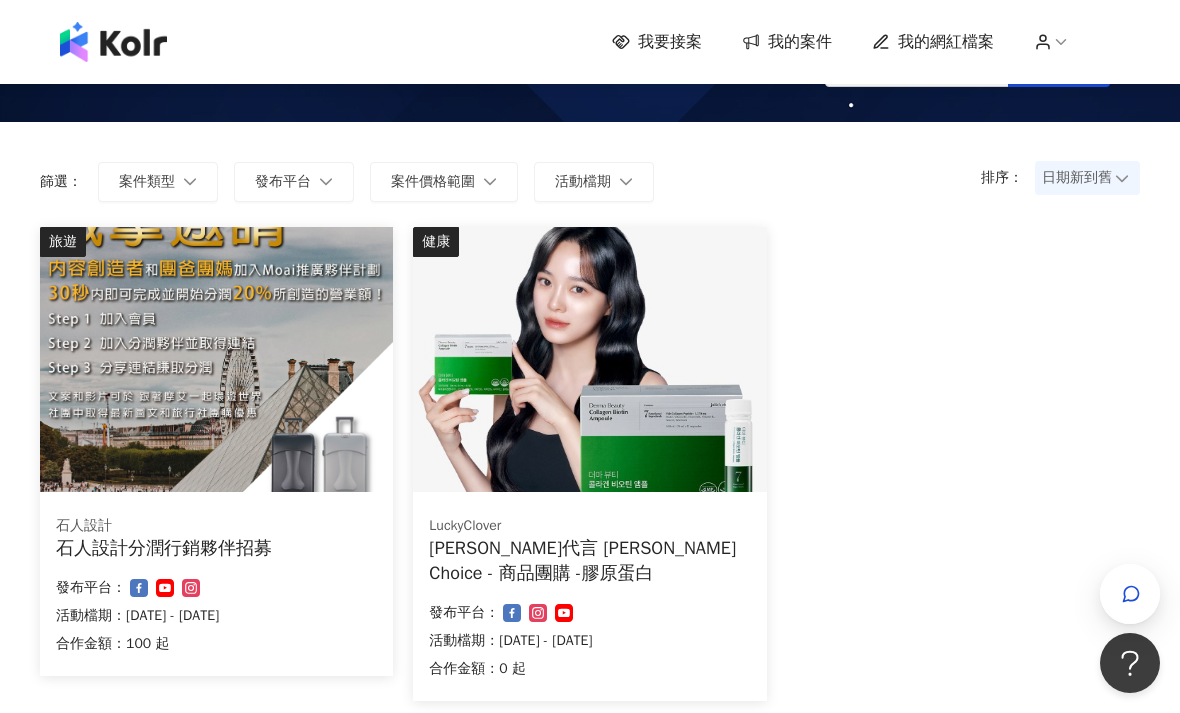 click on "我要接案" at bounding box center [670, 42] 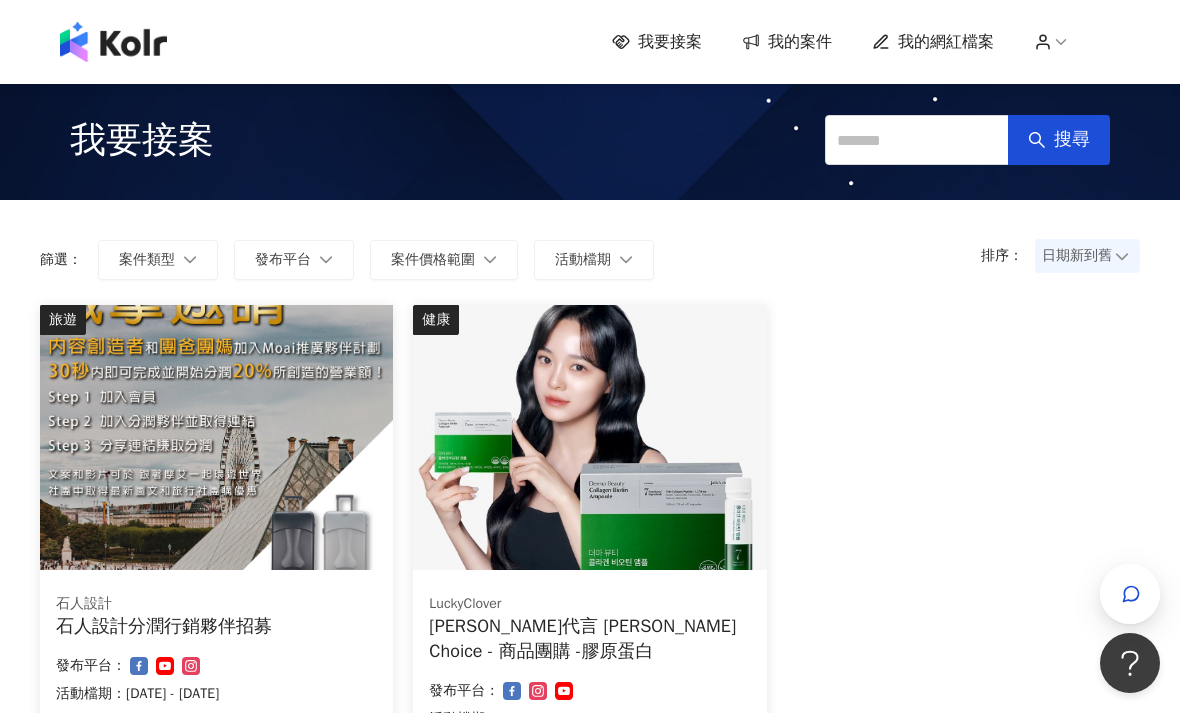 click on "我要接案" at bounding box center [670, 42] 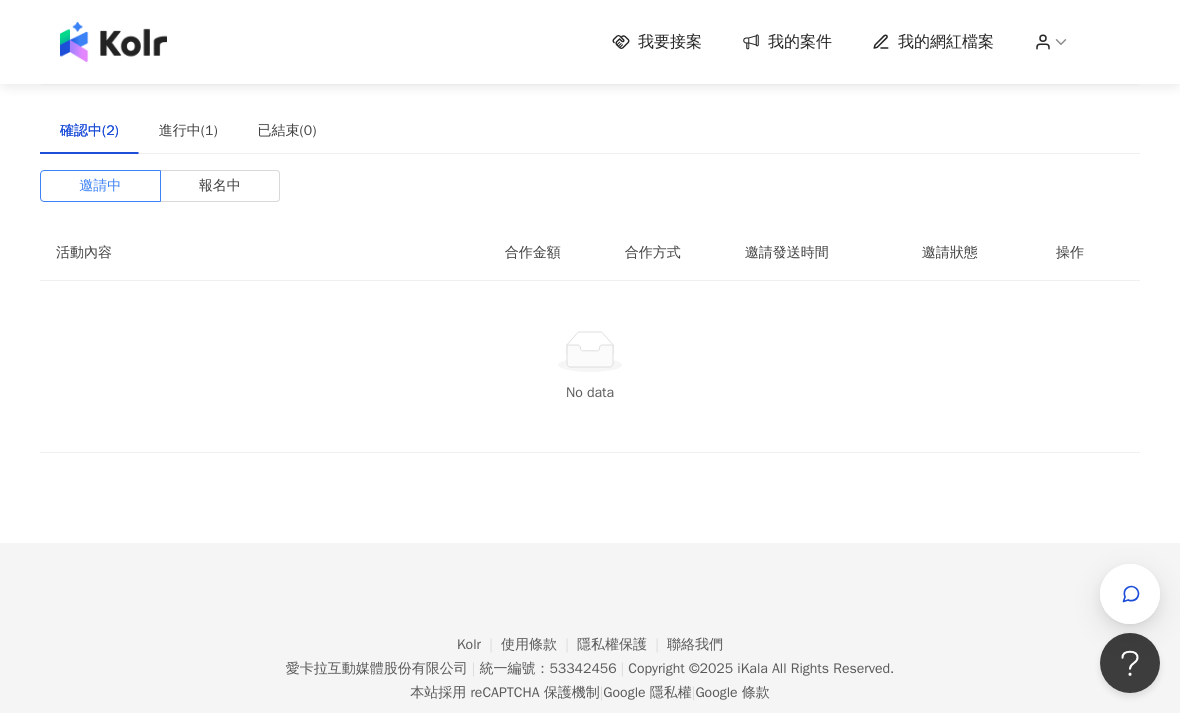 click on "報名中" at bounding box center (221, 186) 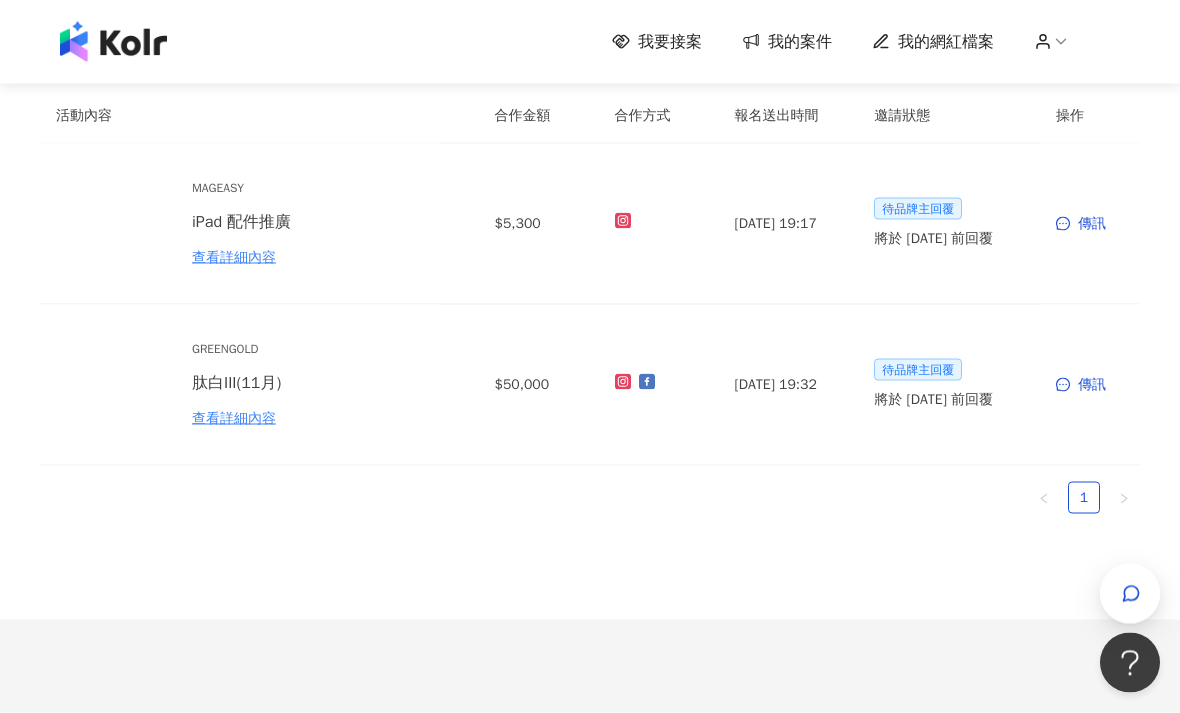 scroll, scrollTop: 160, scrollLeft: 0, axis: vertical 